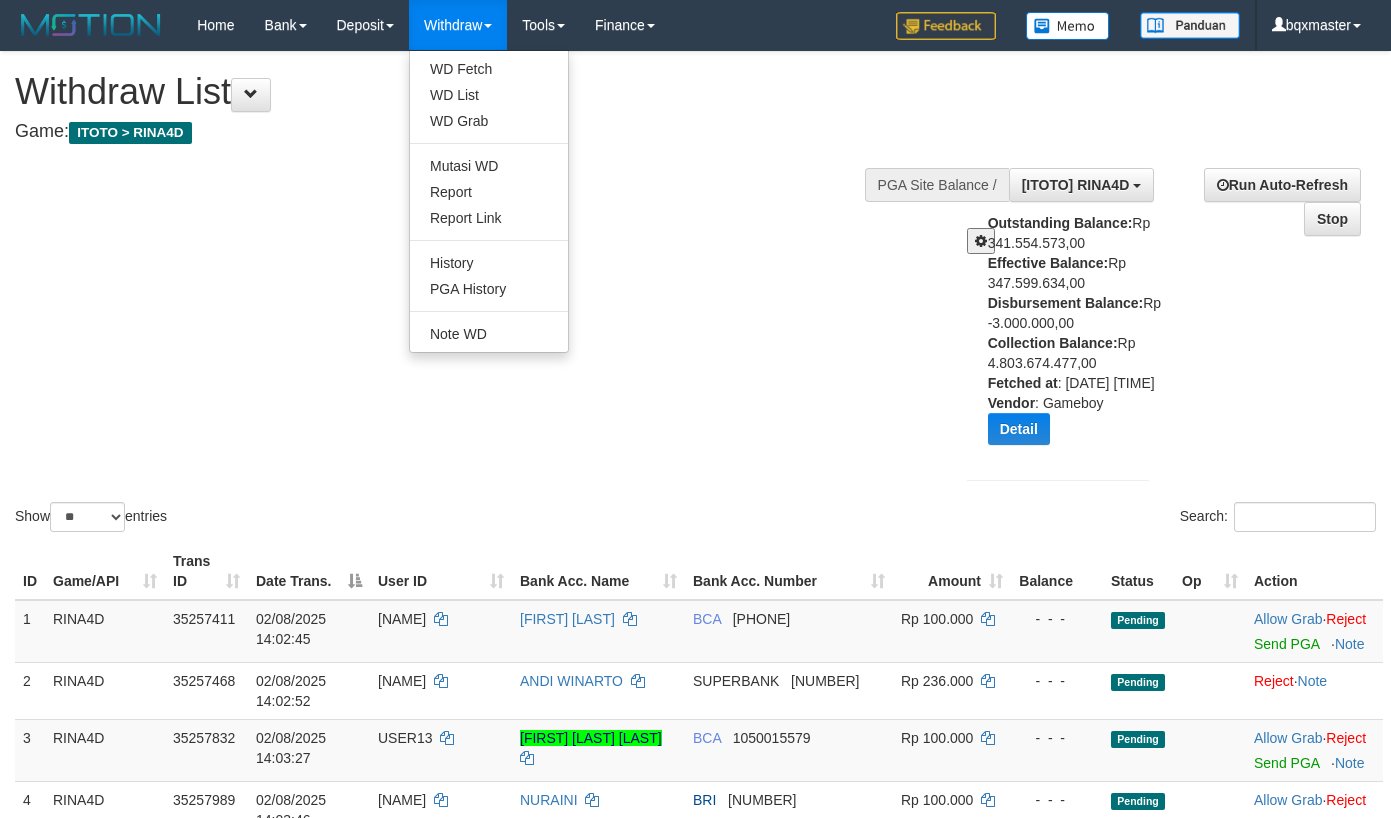 select on "**" 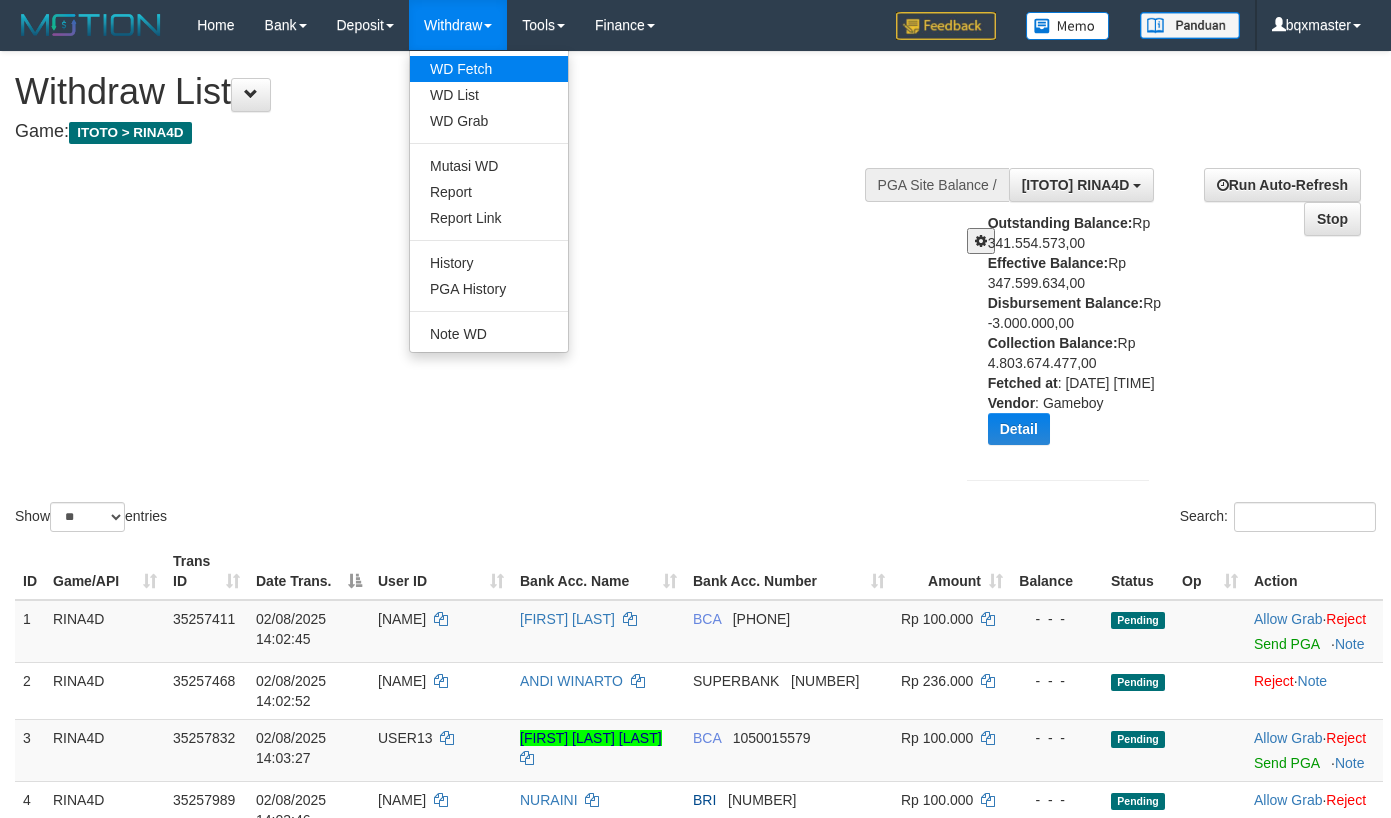 scroll, scrollTop: 0, scrollLeft: 0, axis: both 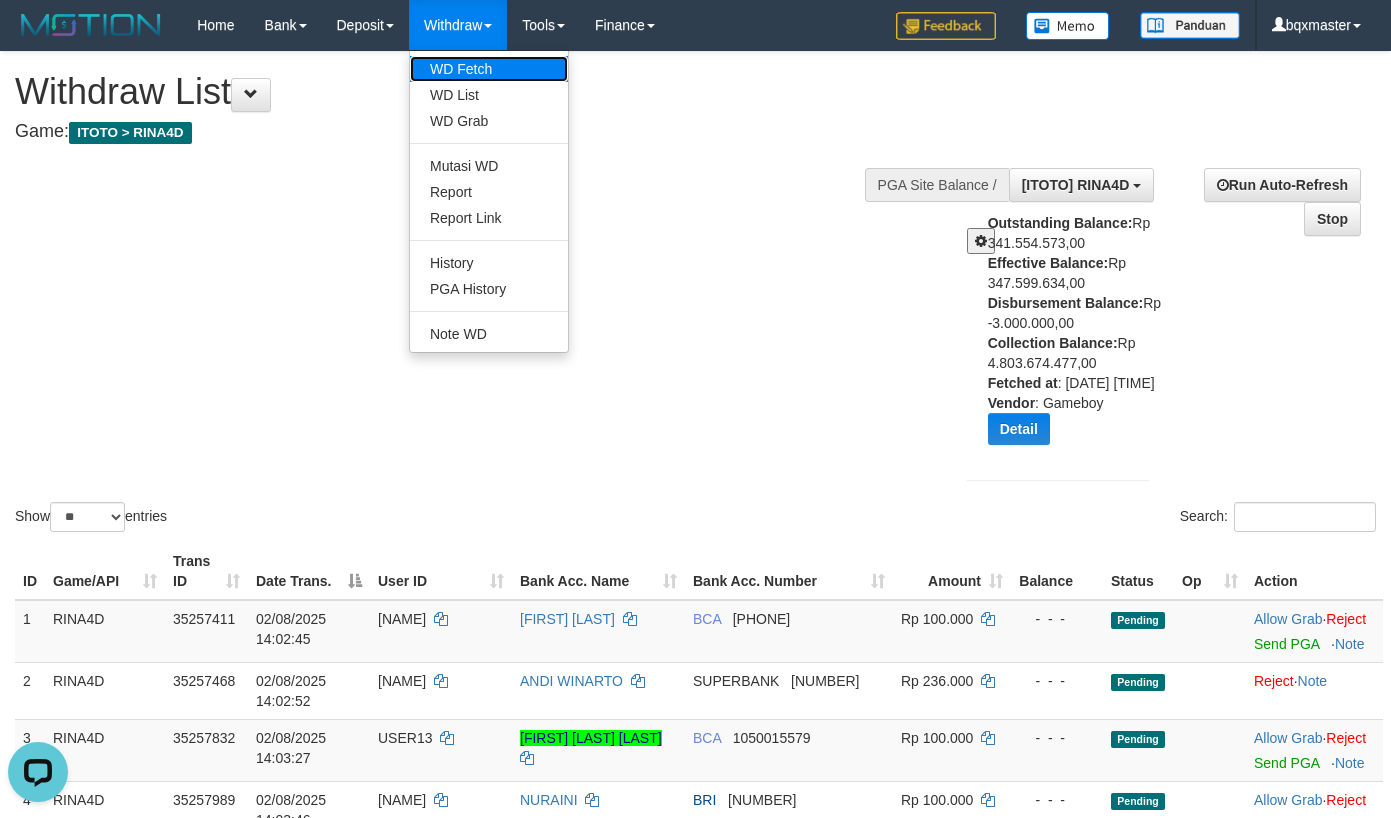 click on "WD Fetch" at bounding box center [489, 69] 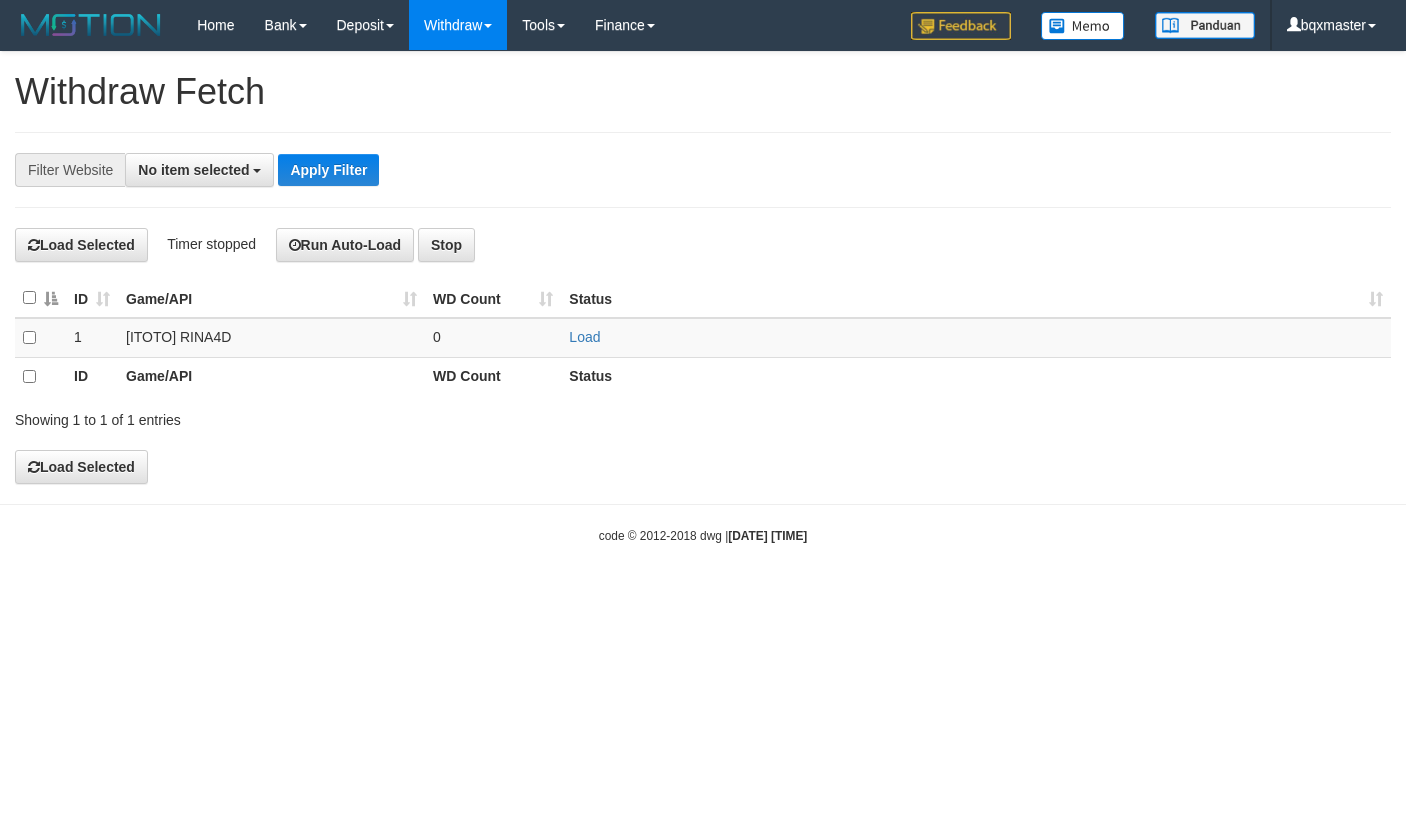 select 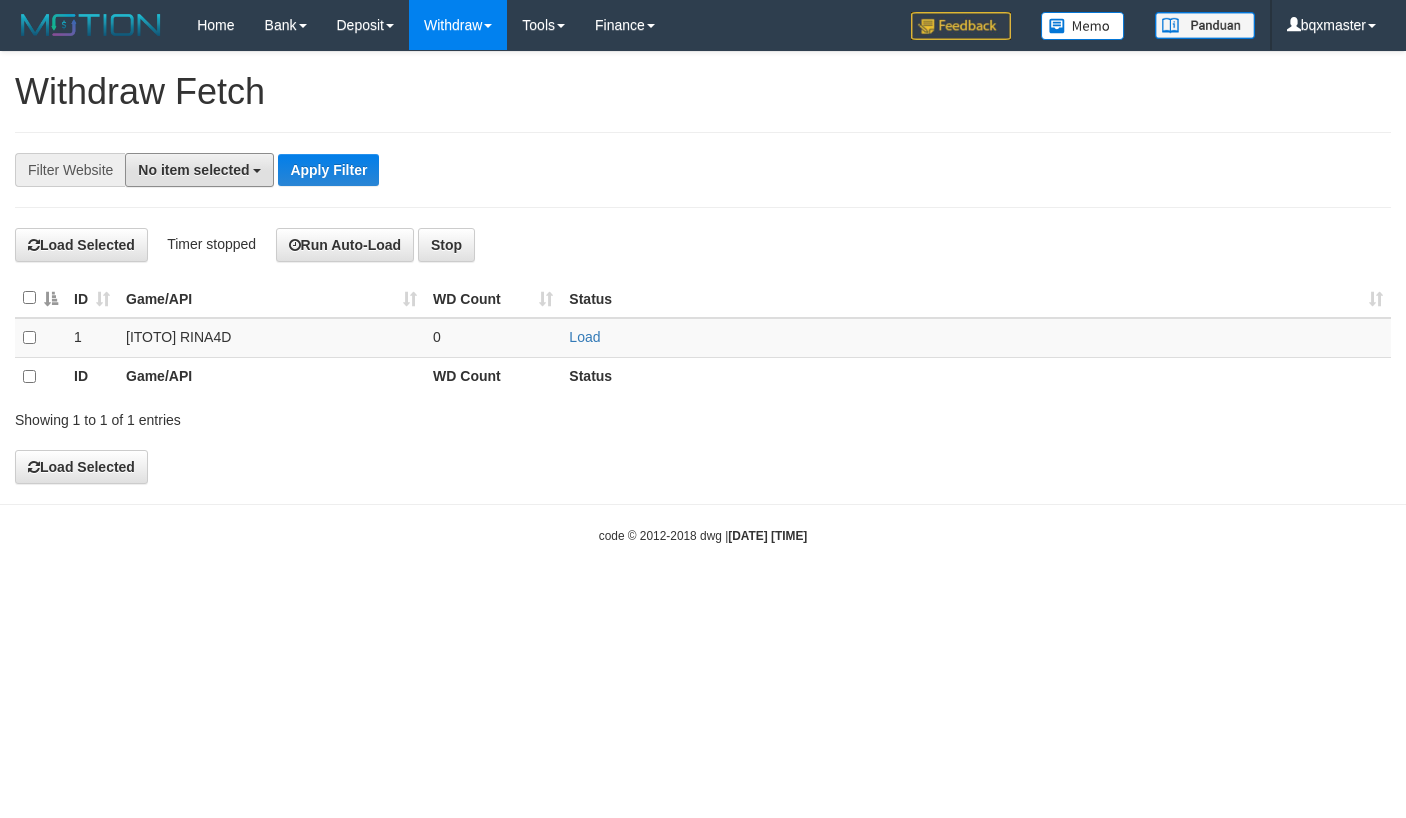 scroll, scrollTop: 0, scrollLeft: 0, axis: both 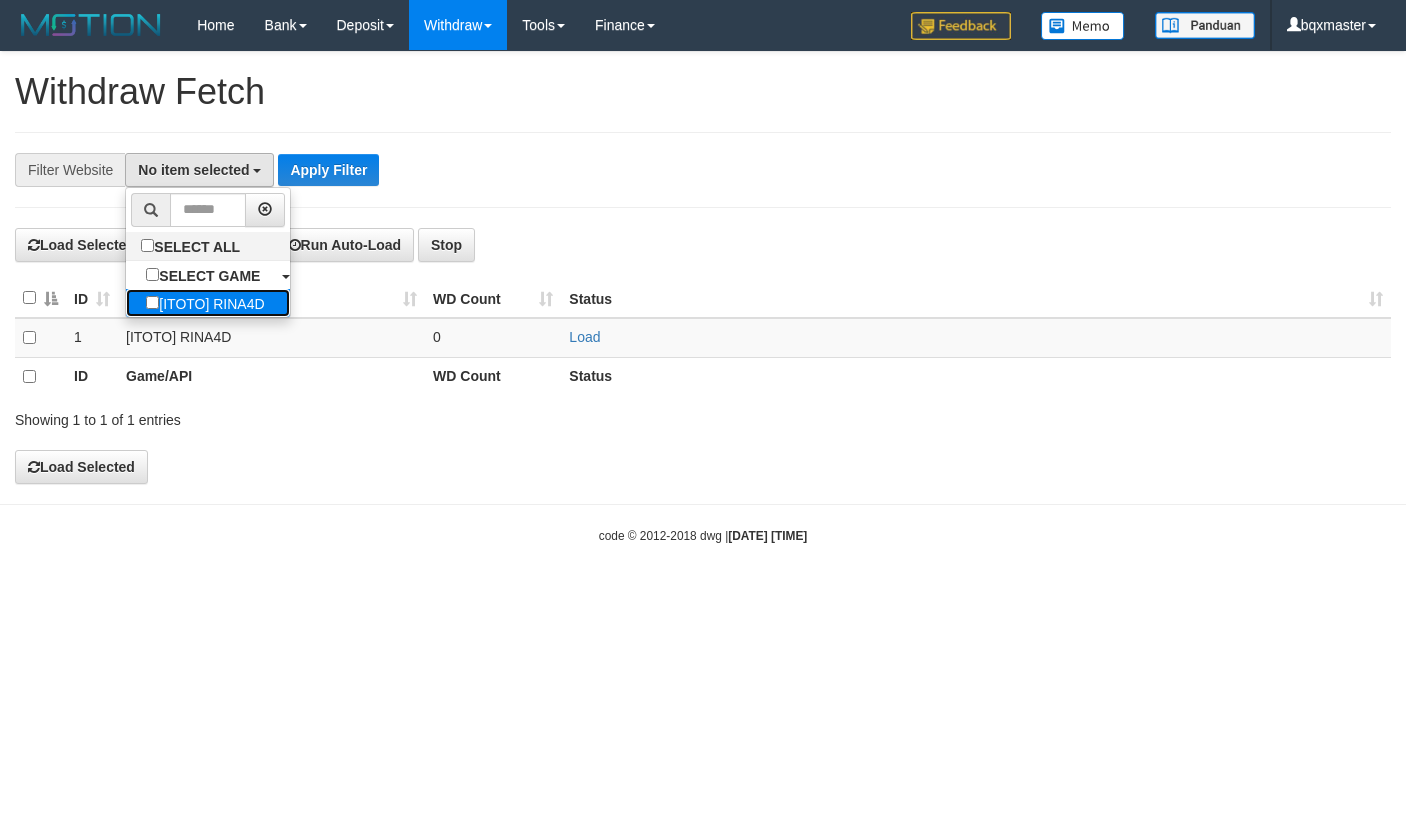 click on "[ITOTO] RINA4D" at bounding box center [205, 303] 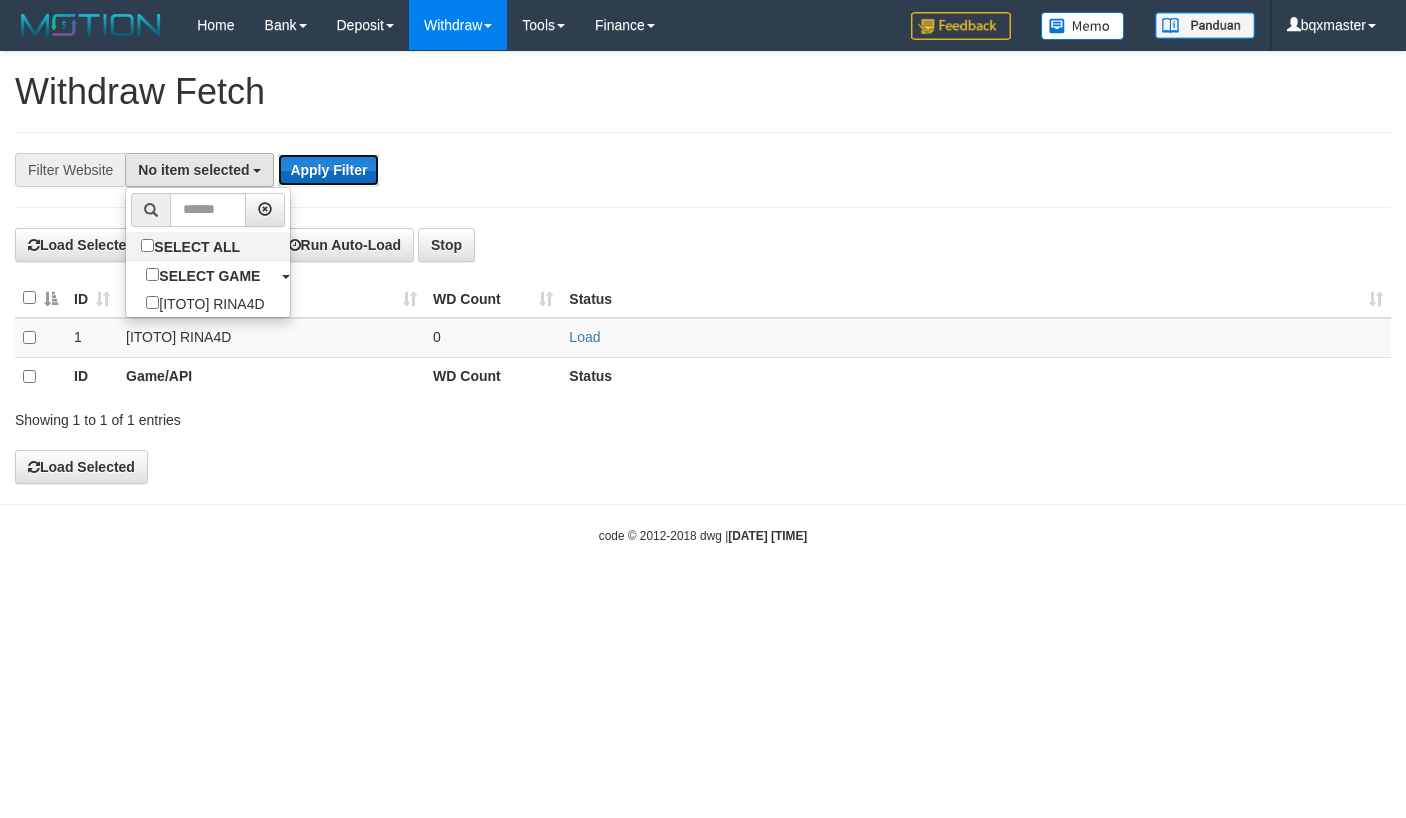 click on "Apply Filter" at bounding box center (328, 170) 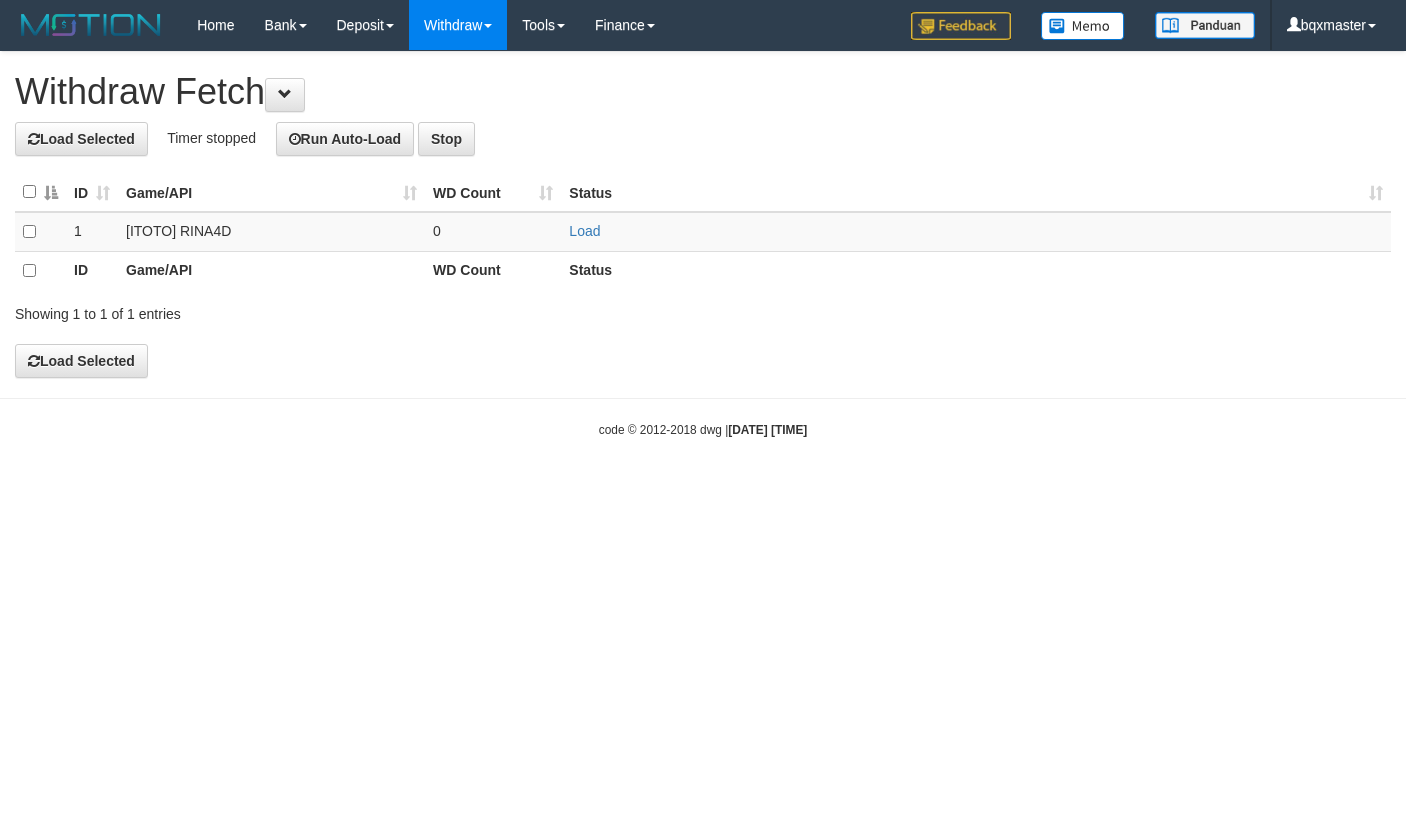 scroll, scrollTop: 0, scrollLeft: 0, axis: both 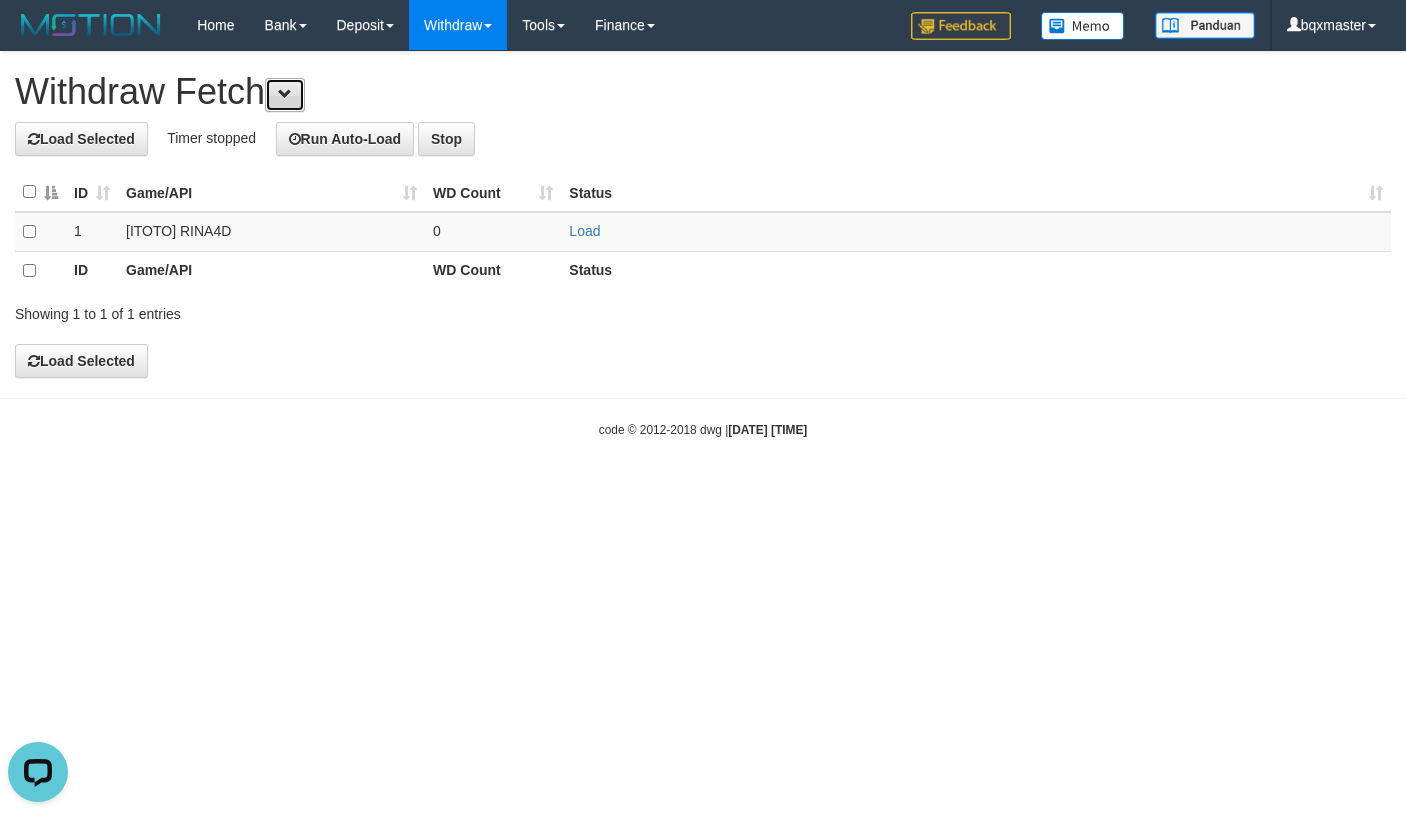 click at bounding box center [285, 95] 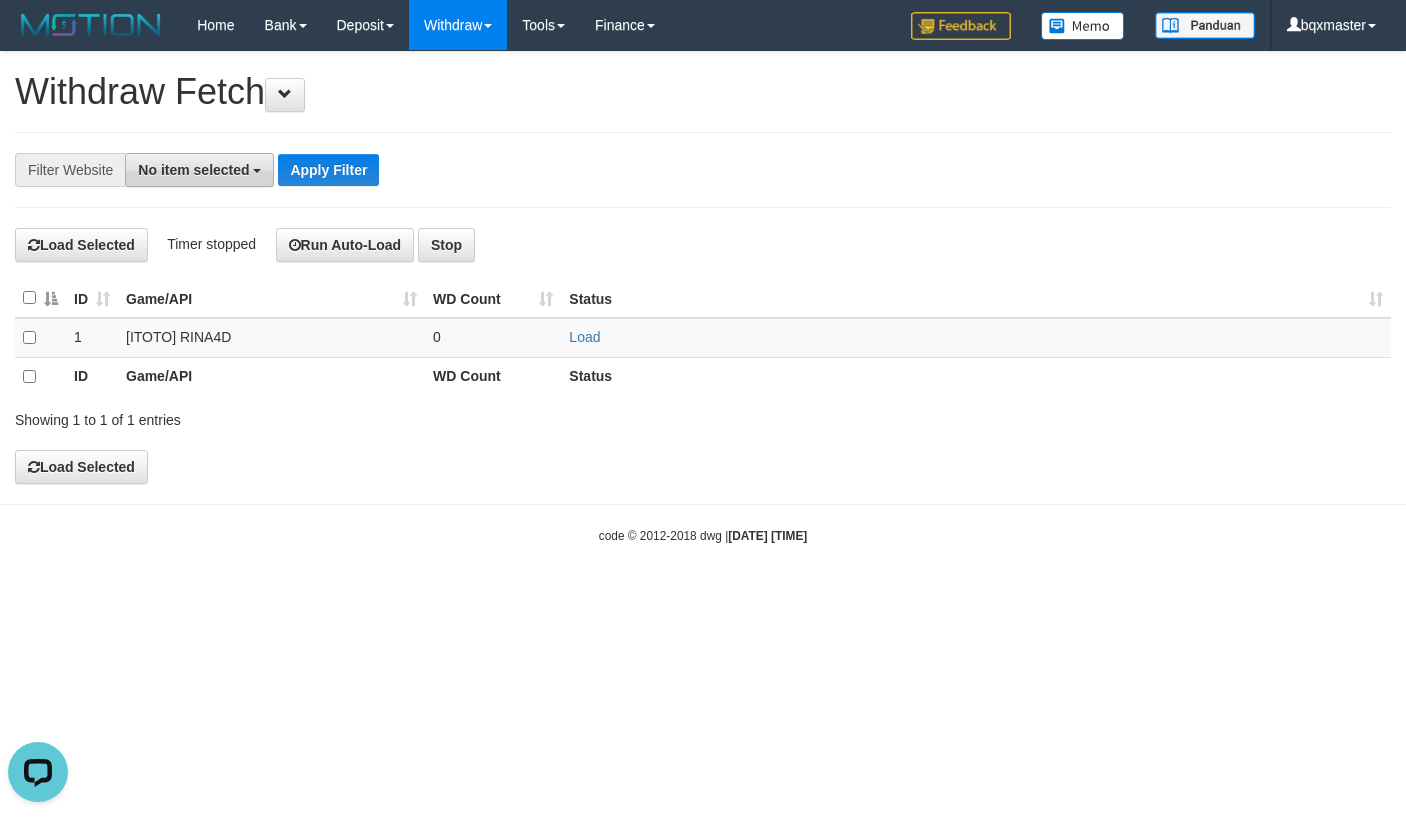 click on "No item selected" at bounding box center [193, 170] 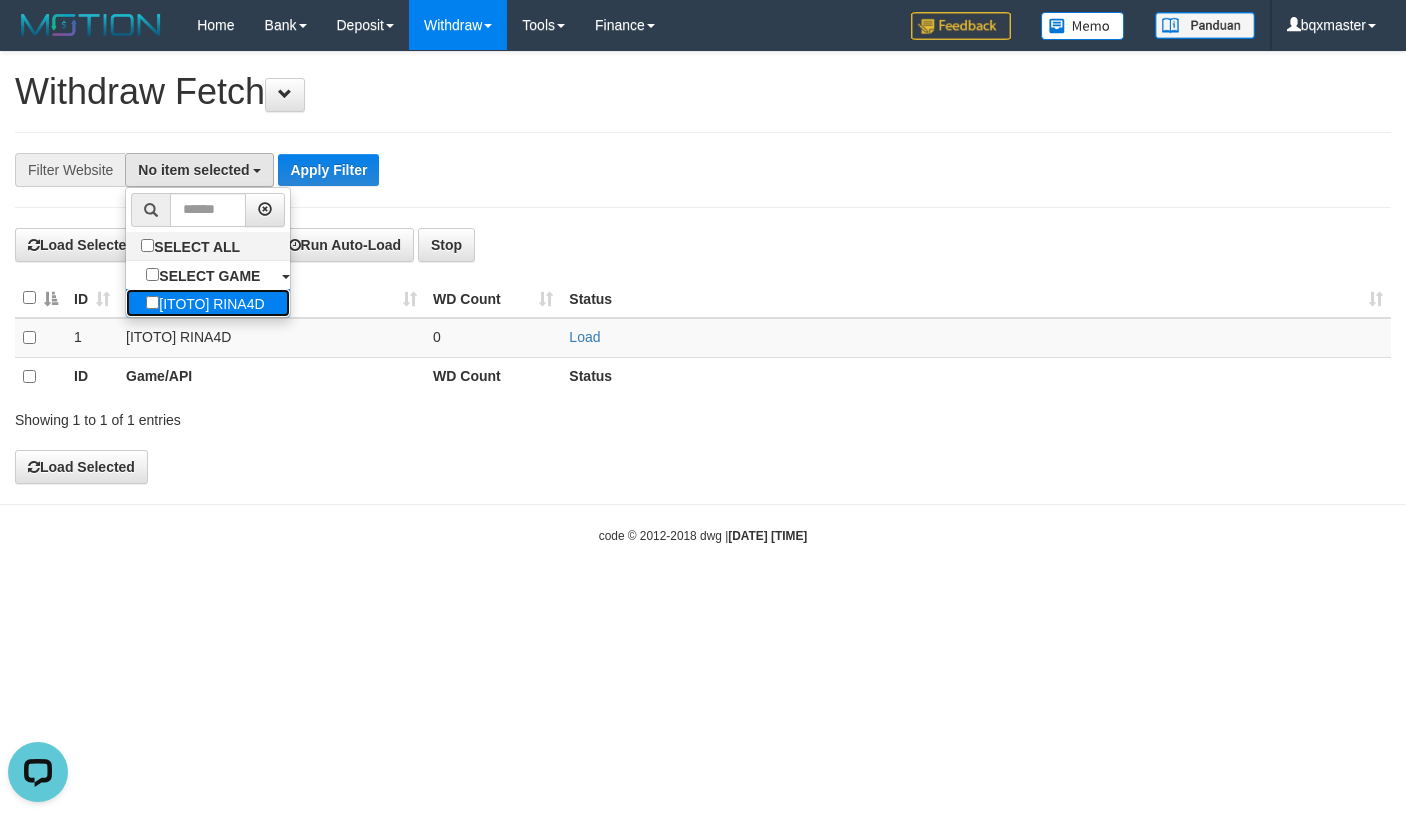 click on "[ITOTO] RINA4D" at bounding box center [205, 303] 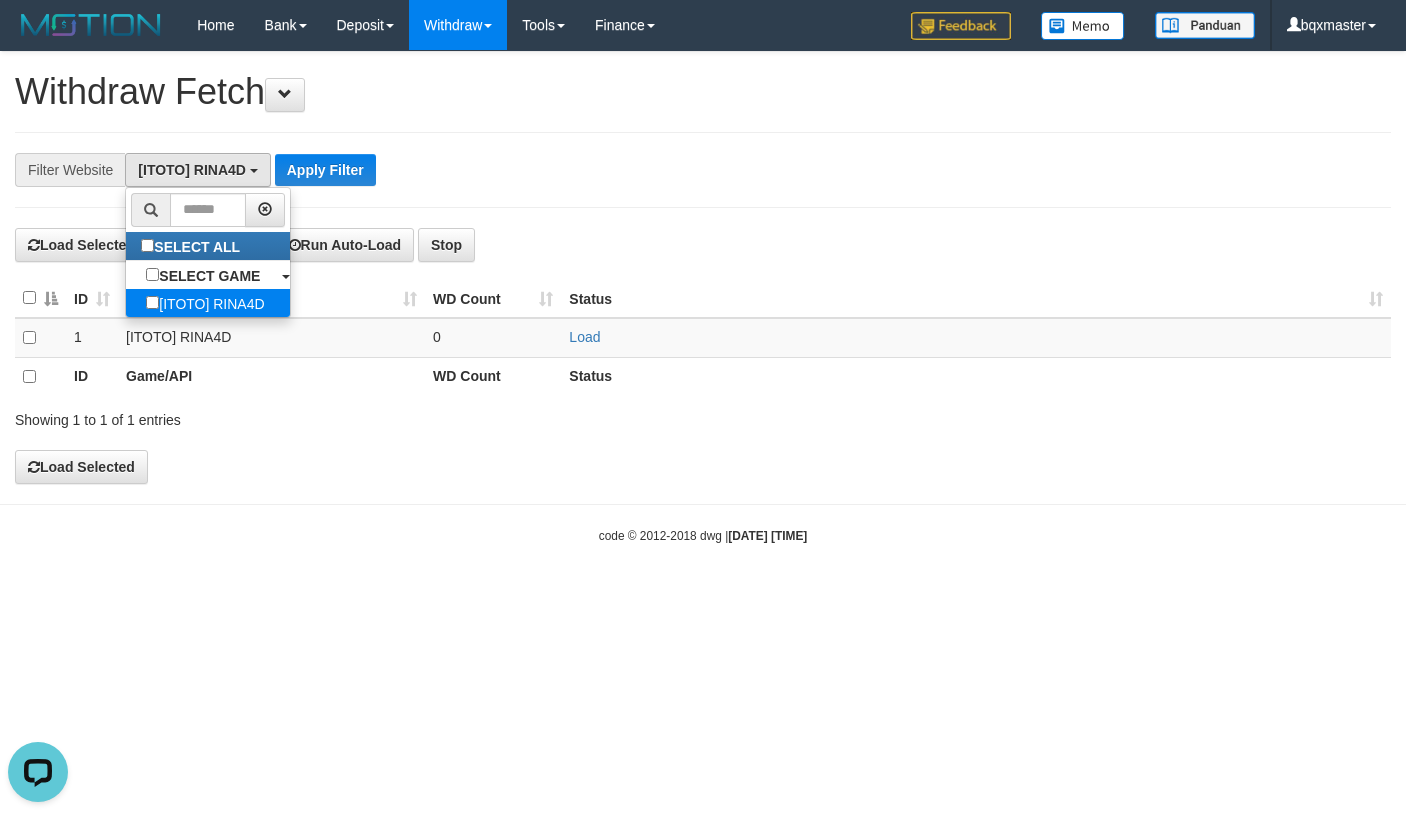 select on "****" 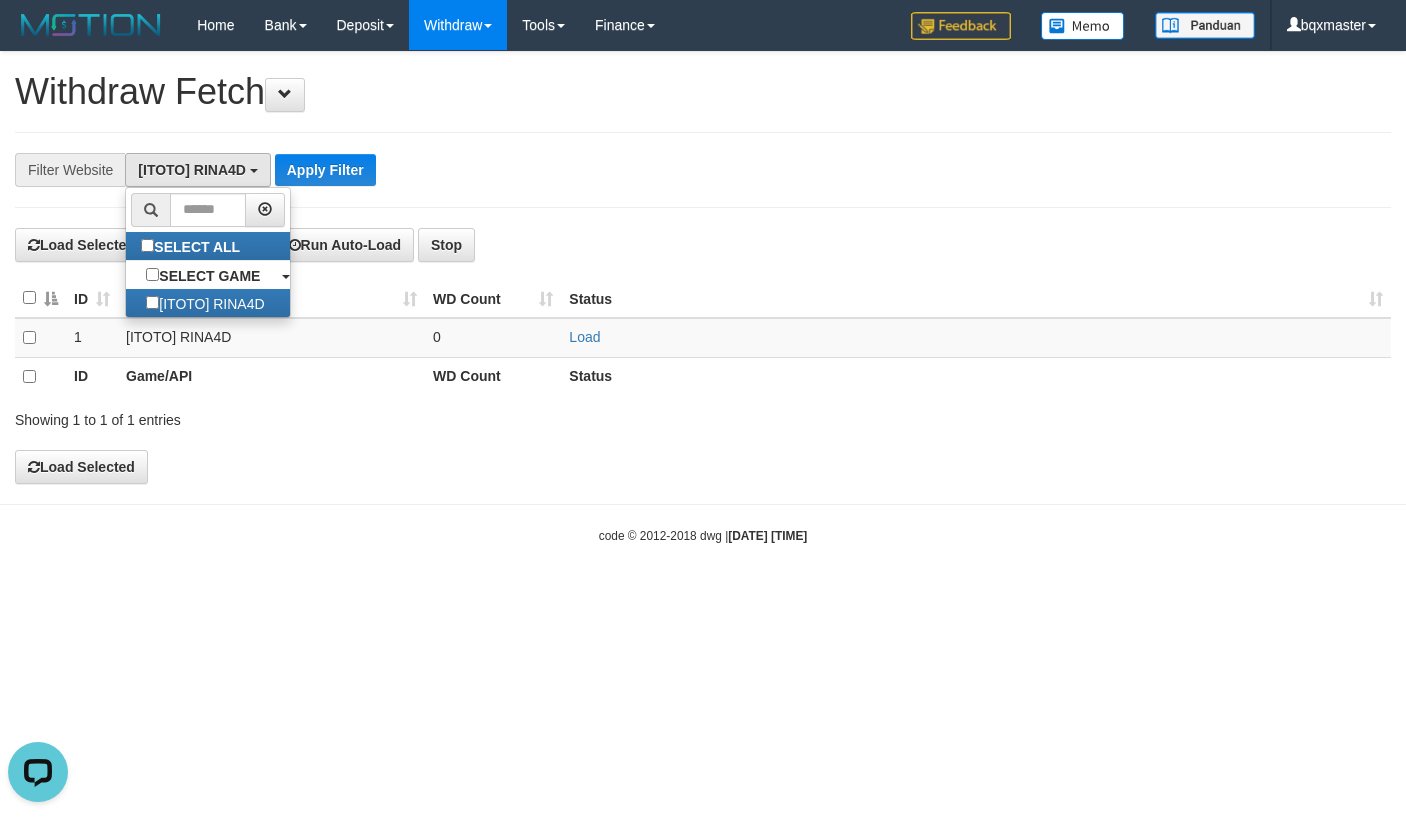 scroll, scrollTop: 18, scrollLeft: 0, axis: vertical 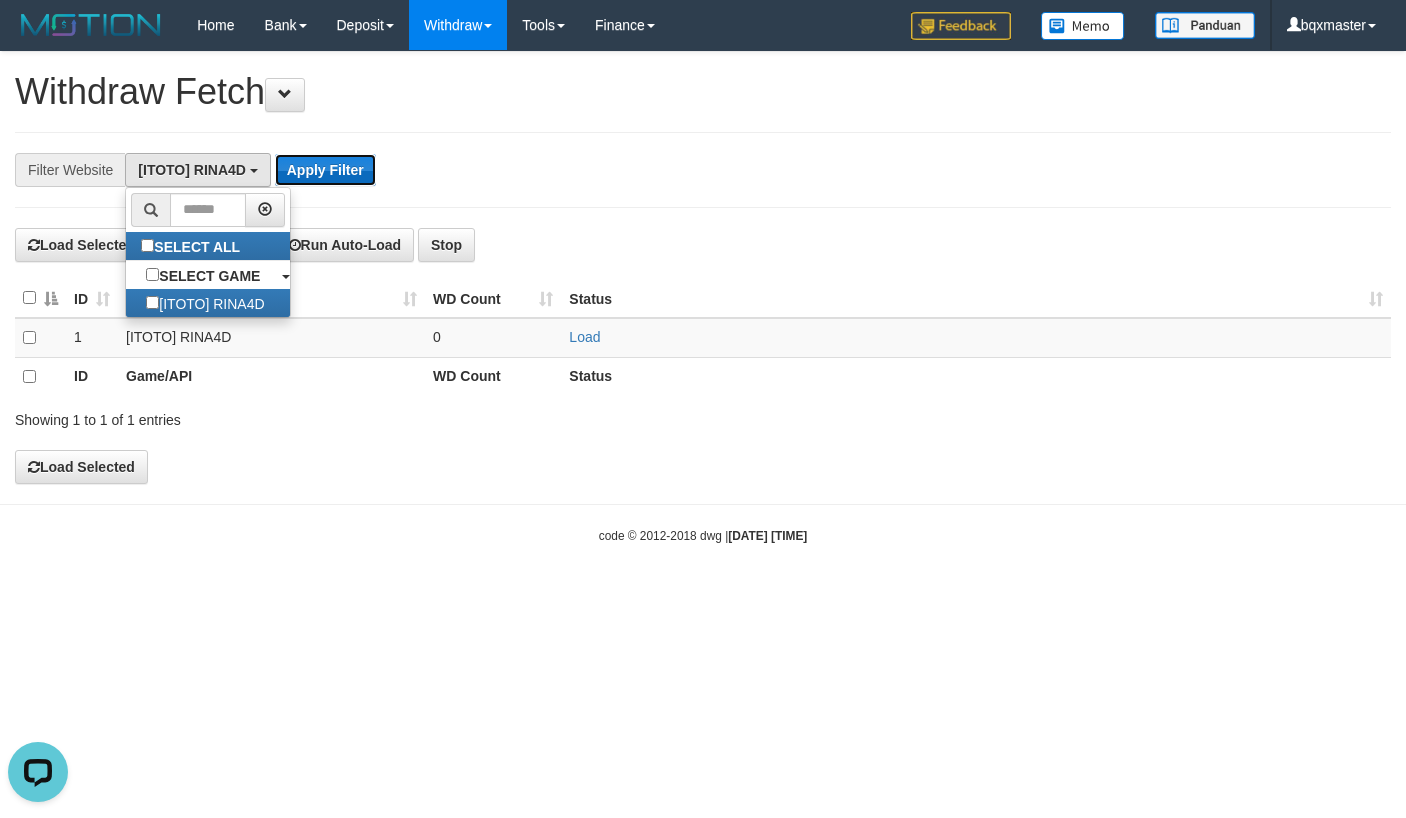 click on "Apply Filter" at bounding box center (325, 170) 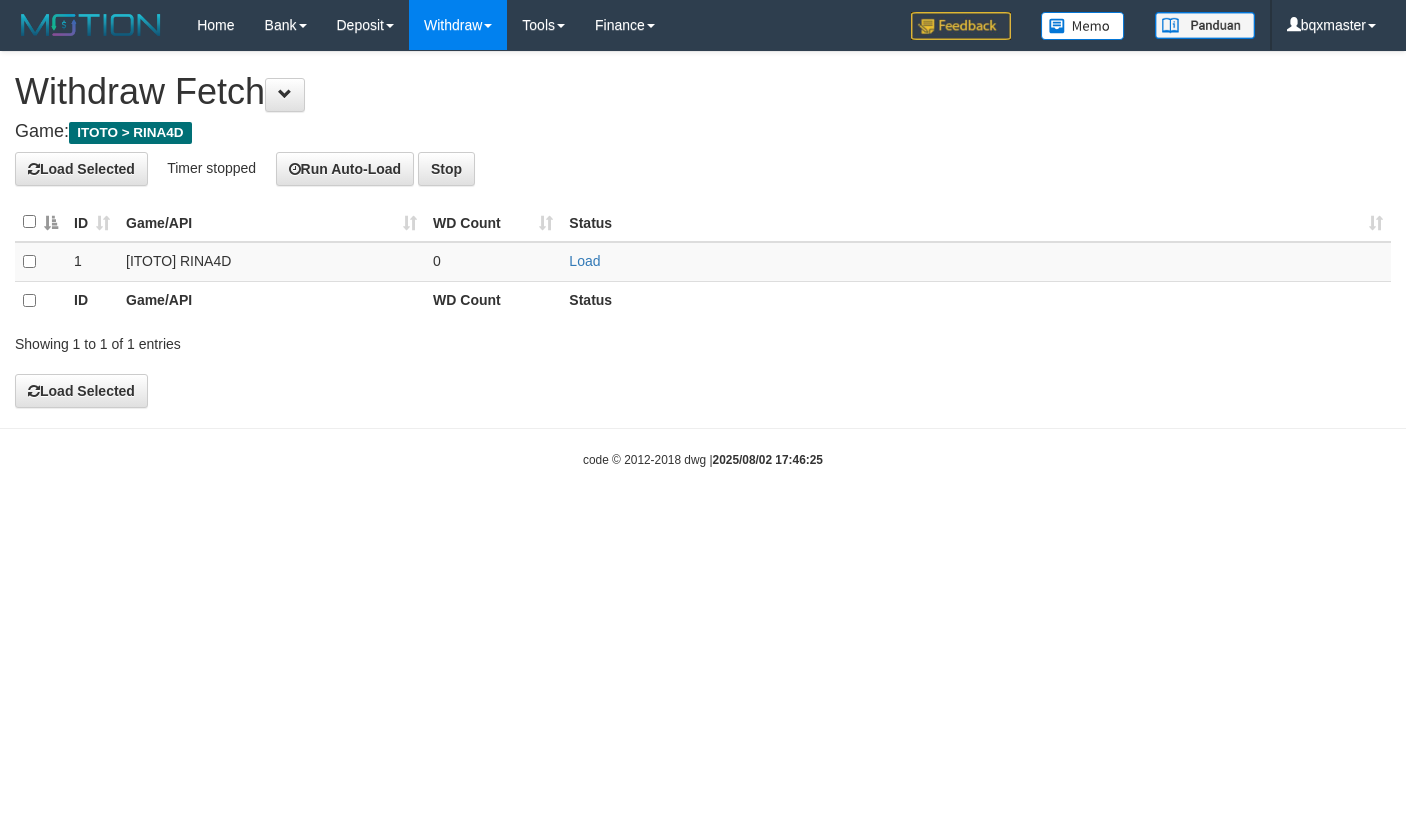scroll, scrollTop: 0, scrollLeft: 0, axis: both 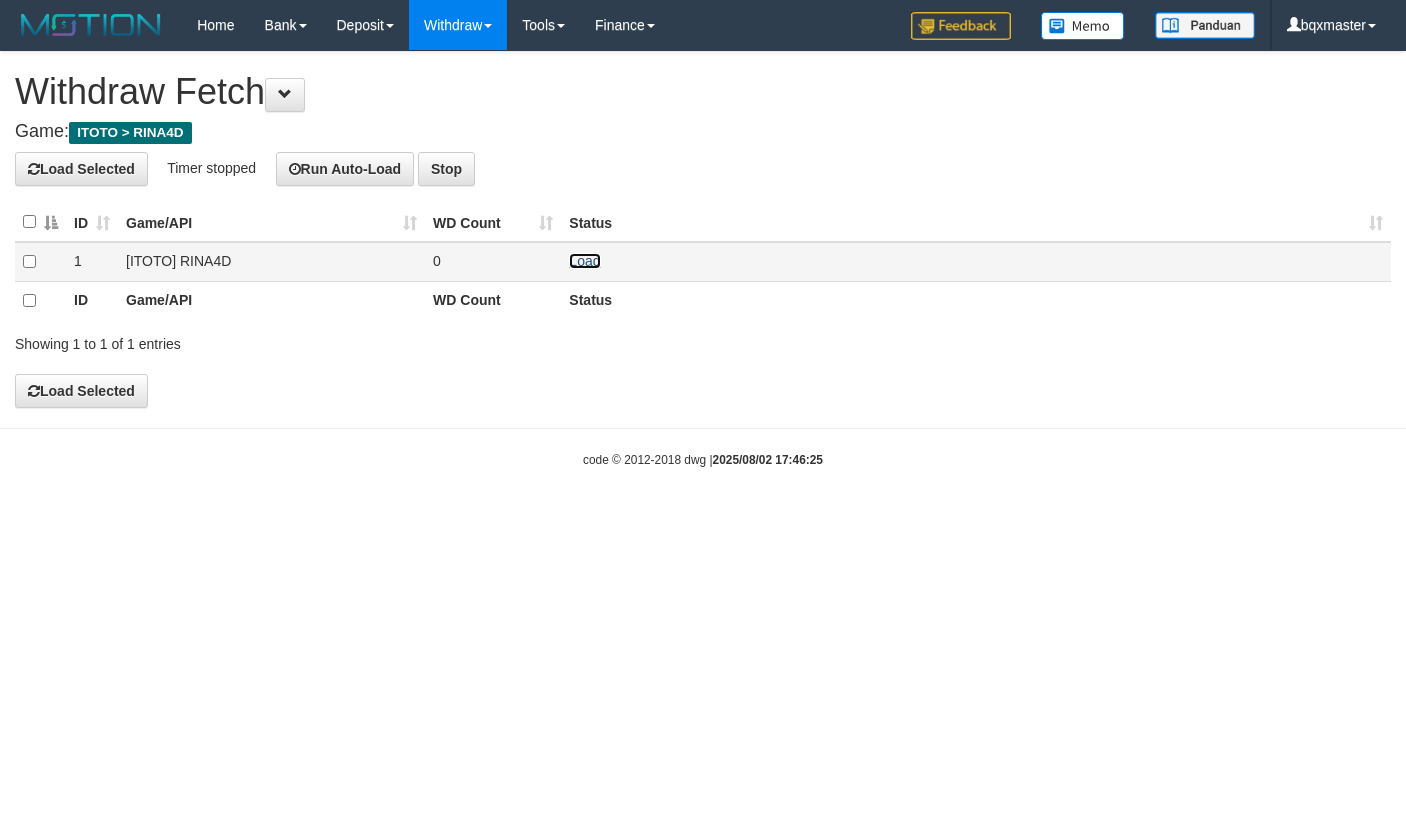 click on "Load" at bounding box center [584, 261] 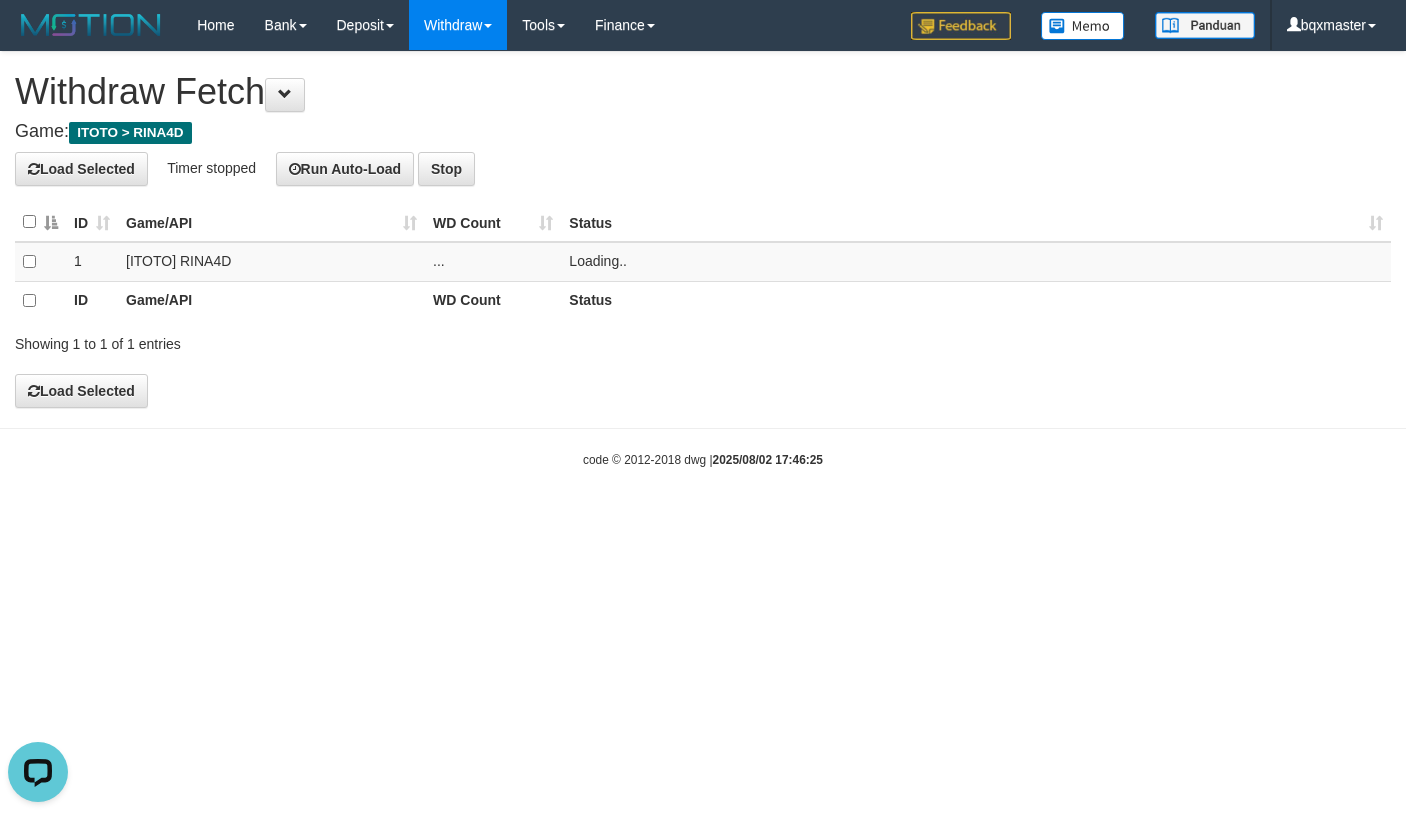 scroll, scrollTop: 0, scrollLeft: 0, axis: both 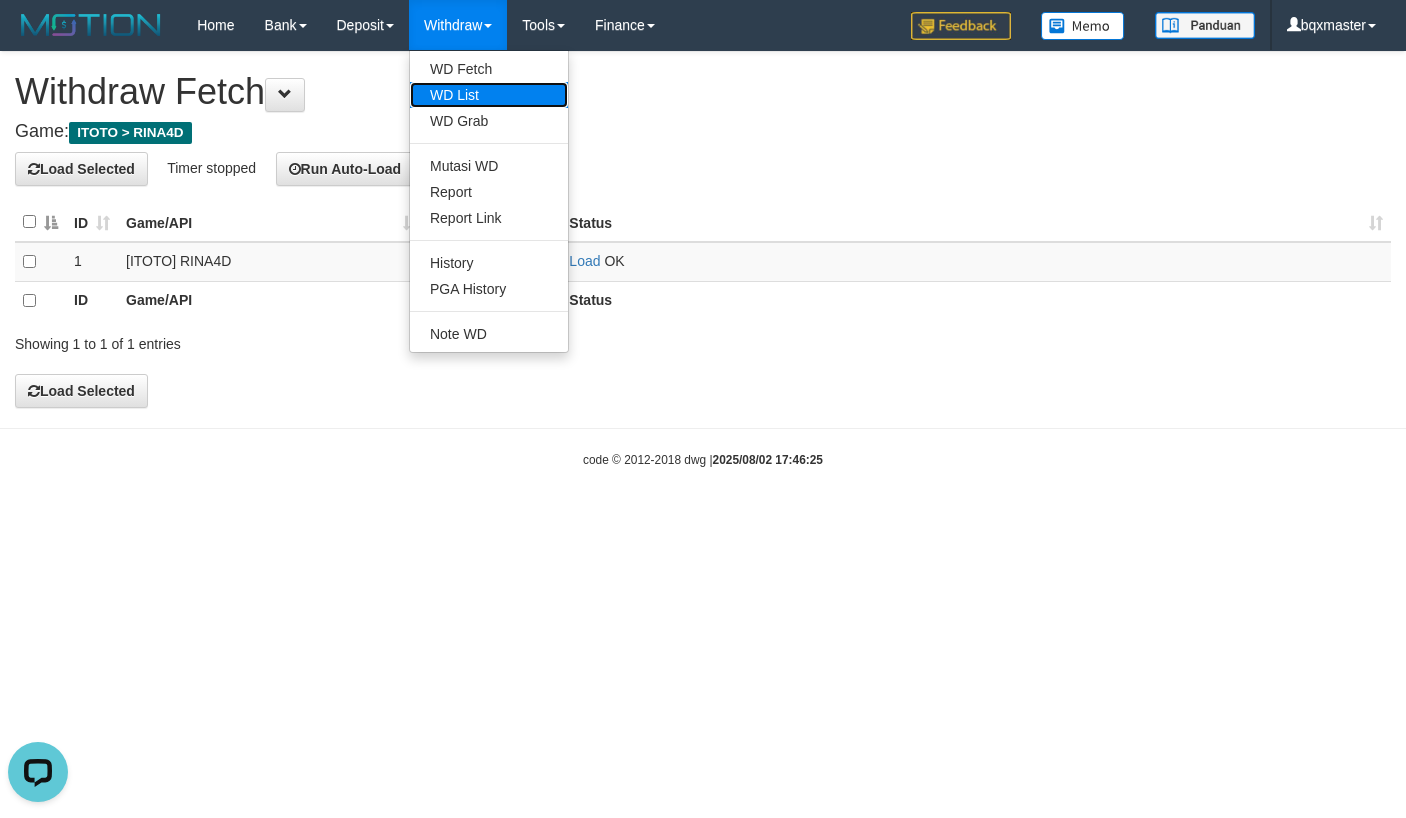 click on "WD List" at bounding box center [489, 95] 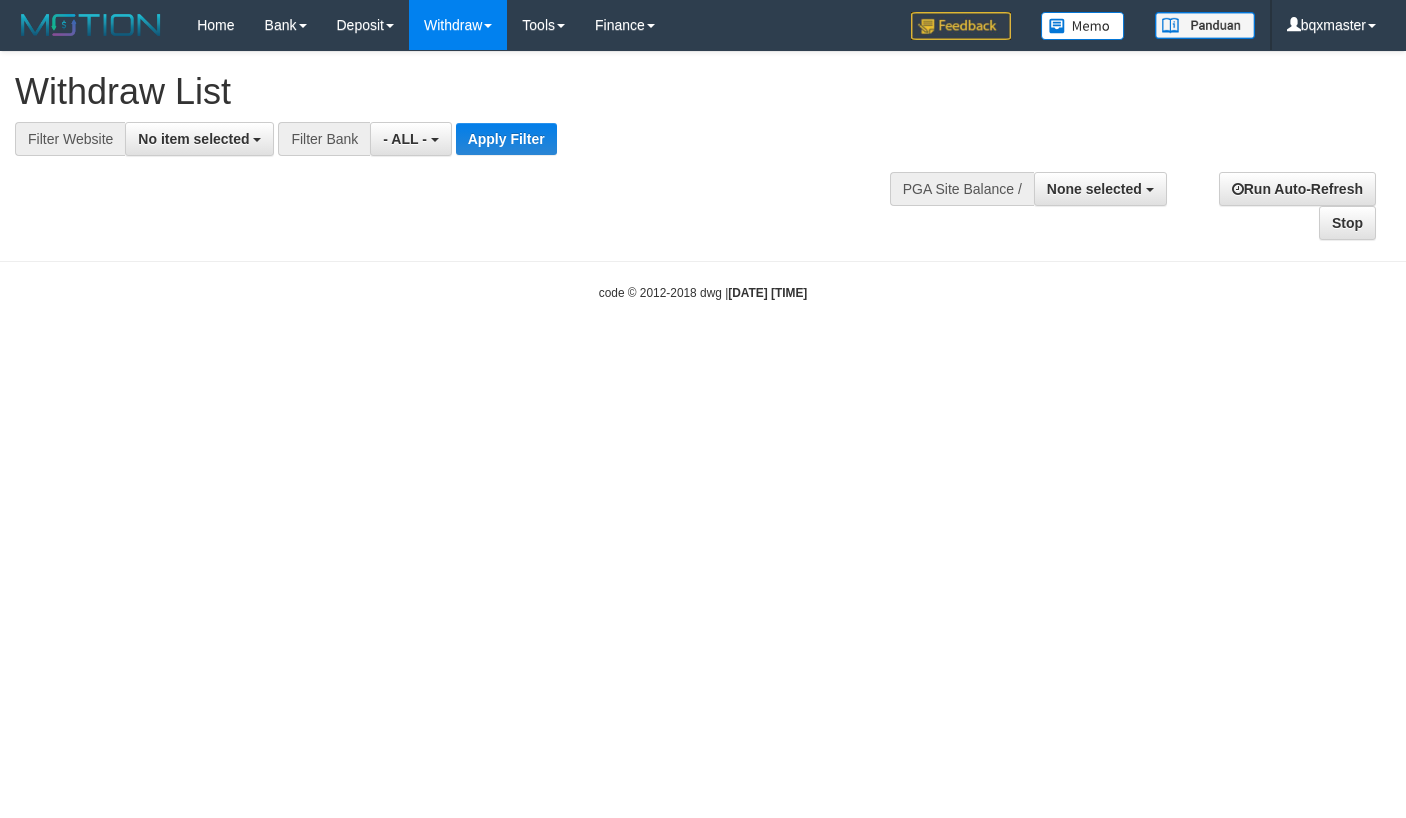 select 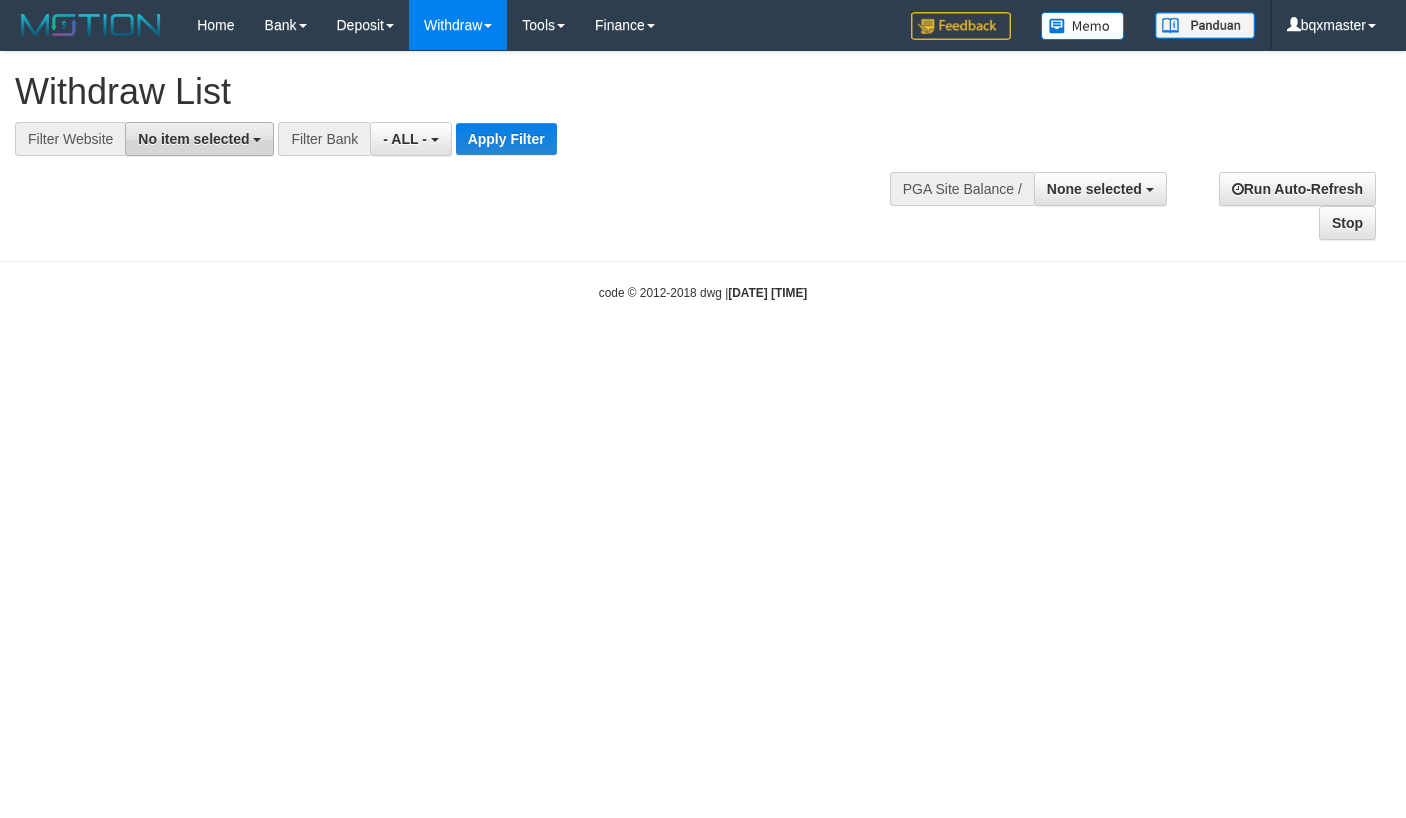 scroll, scrollTop: 0, scrollLeft: 0, axis: both 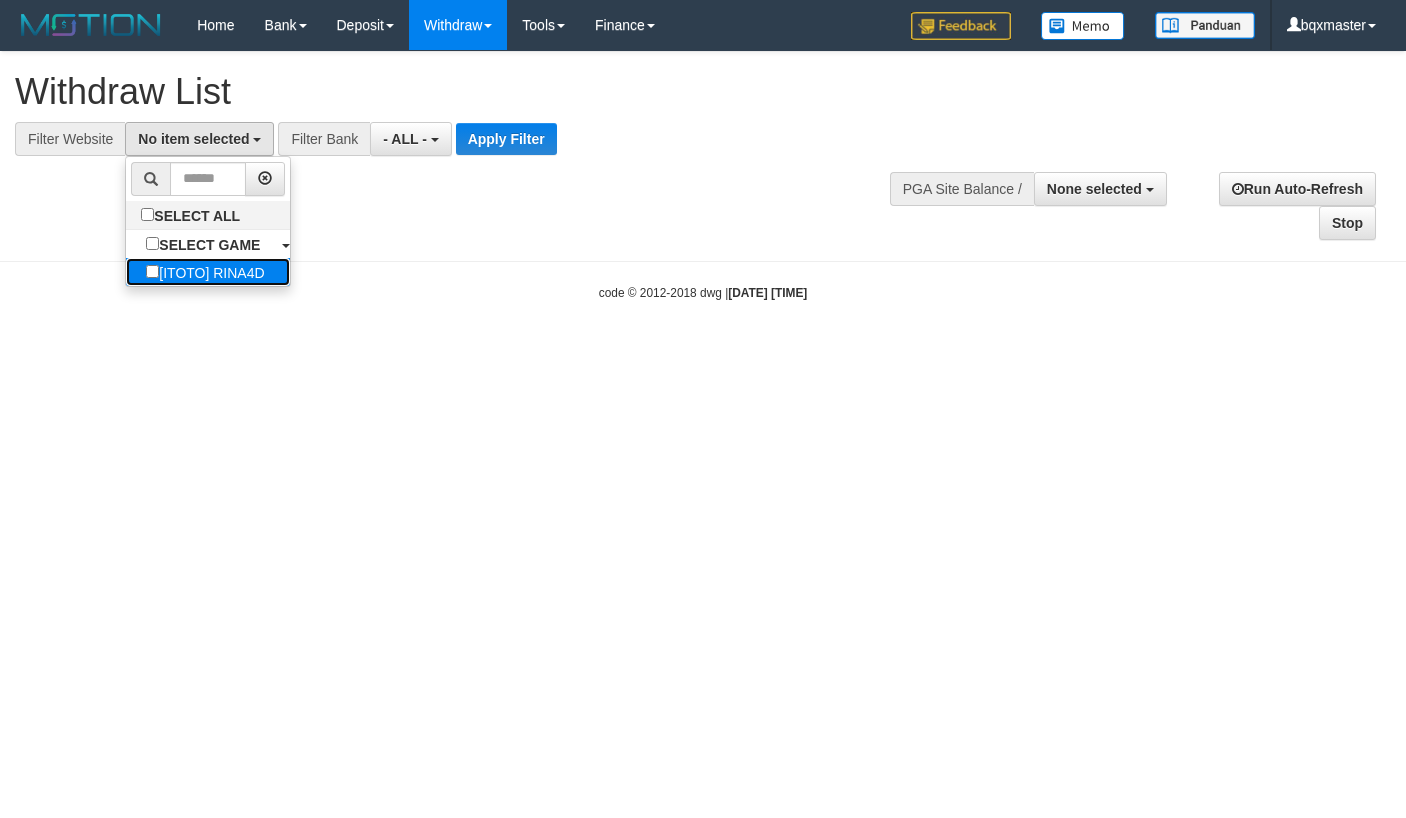 click on "[ITOTO] RINA4D" at bounding box center (205, 272) 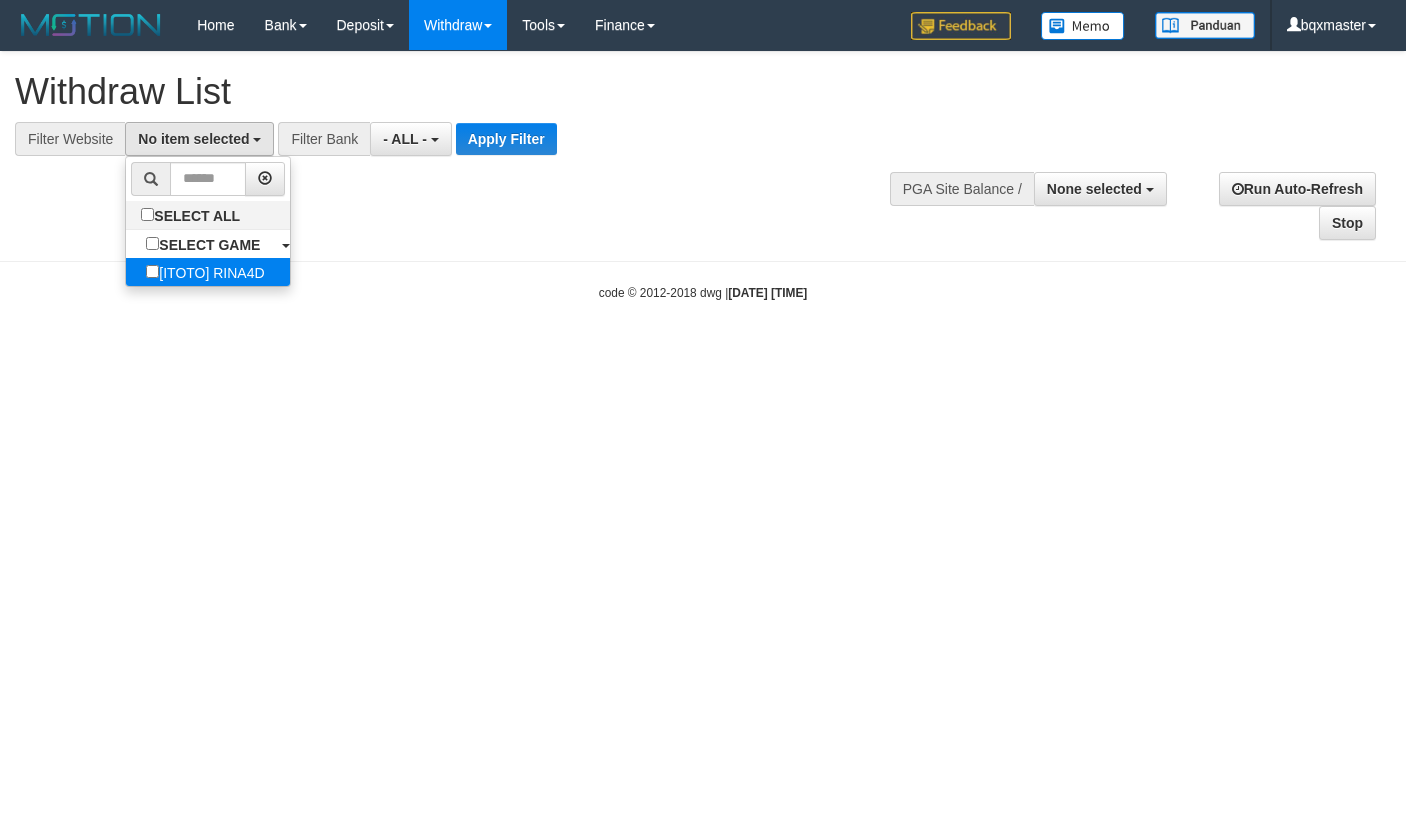 select on "****" 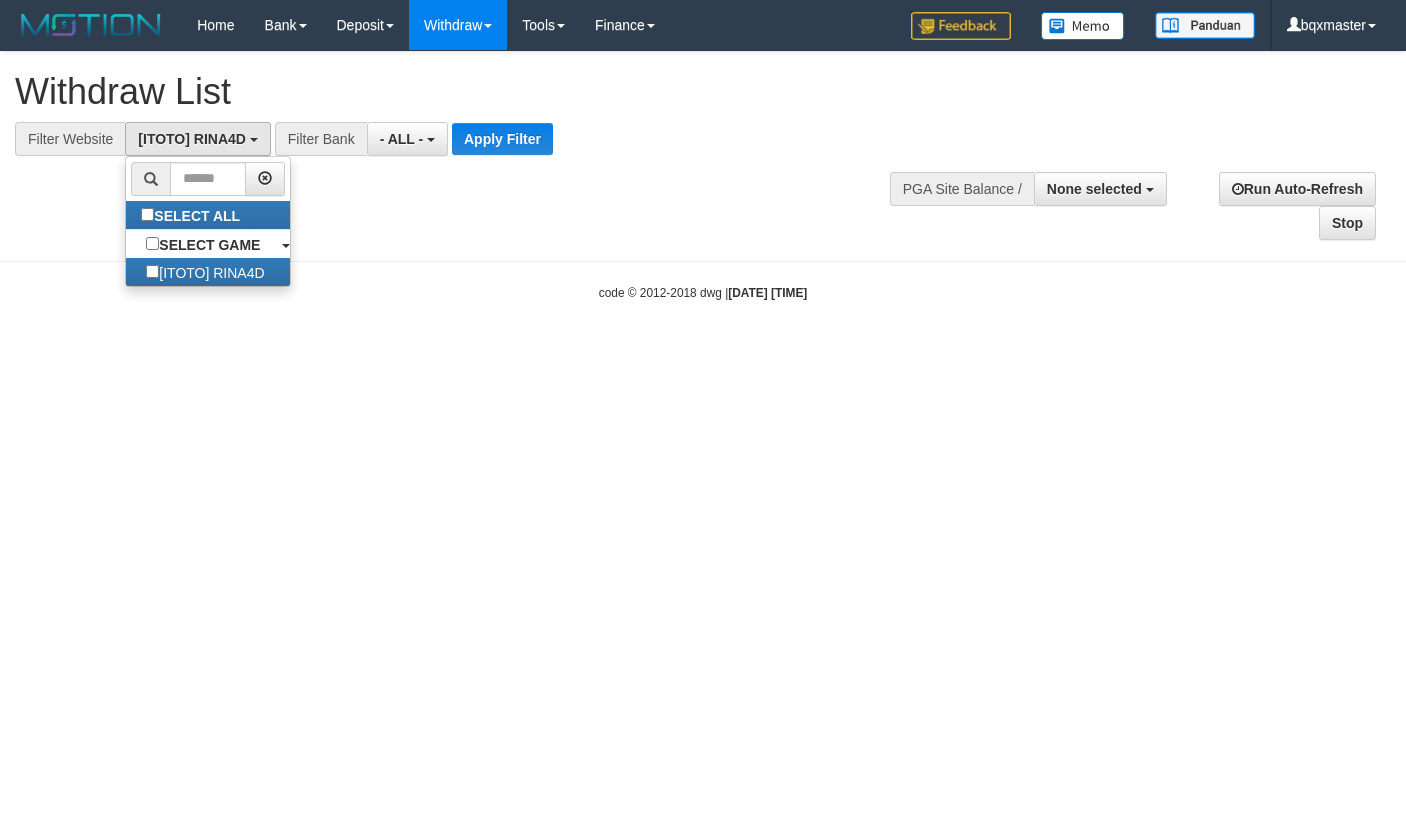 scroll, scrollTop: 18, scrollLeft: 0, axis: vertical 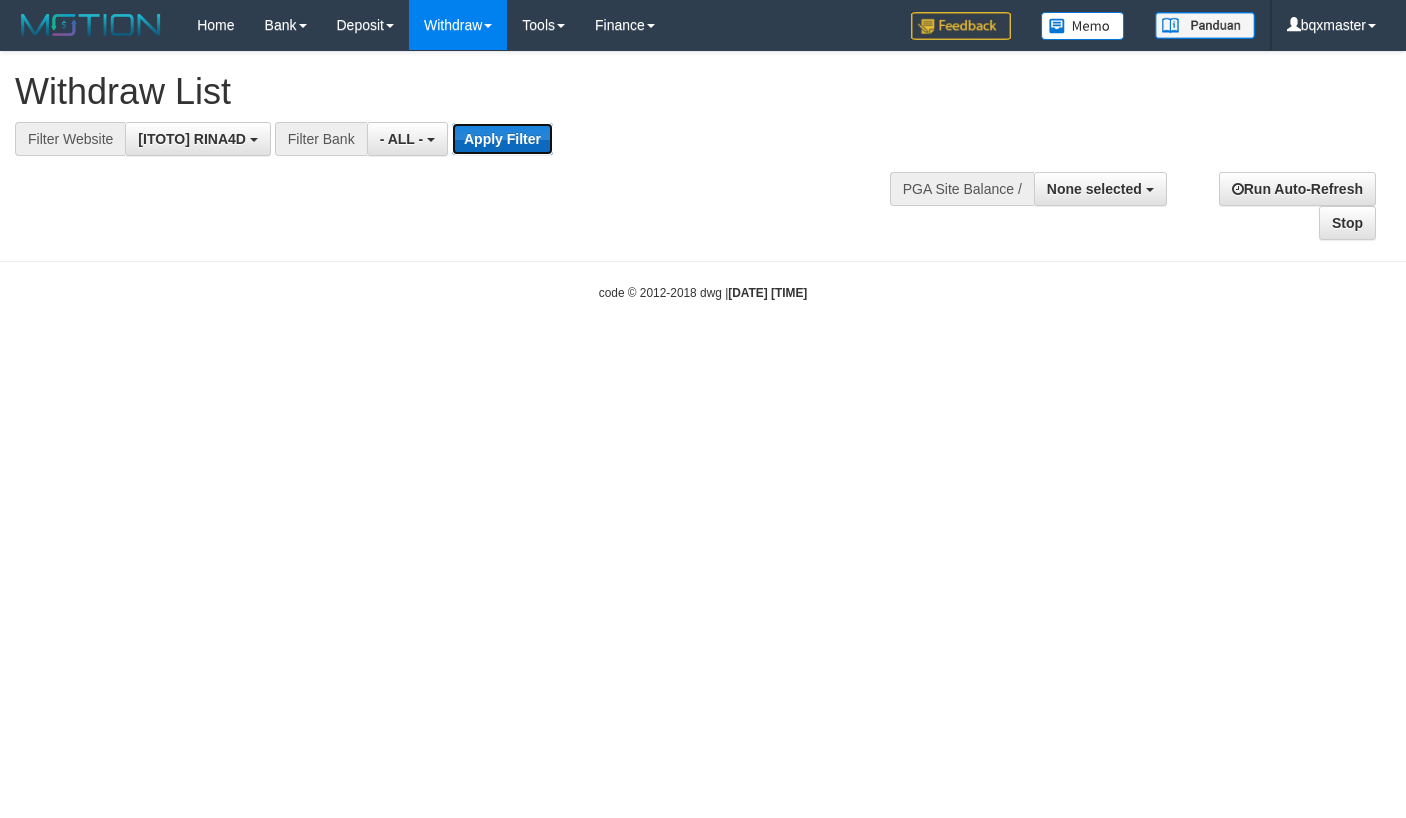 click on "Apply Filter" at bounding box center (502, 139) 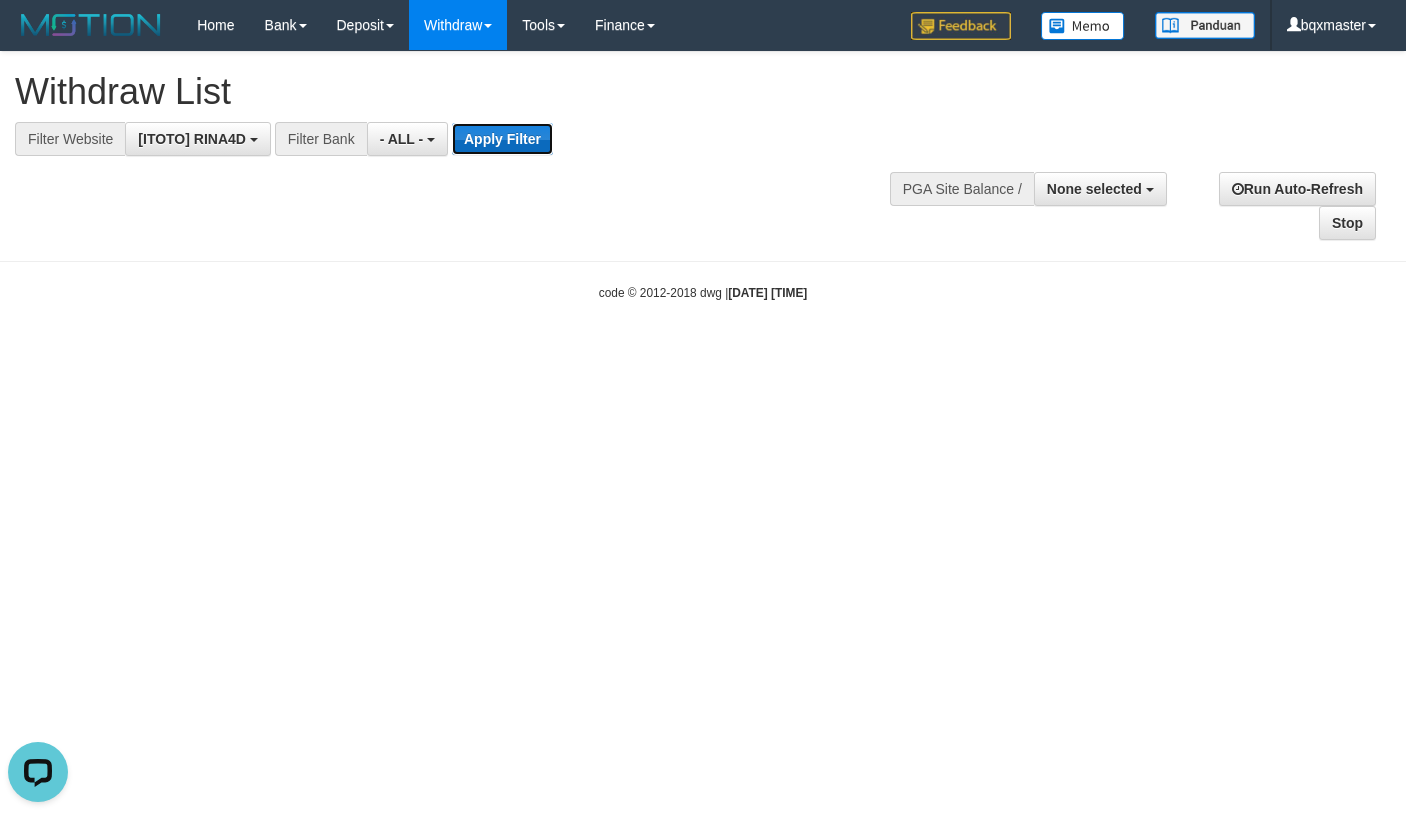 scroll, scrollTop: 0, scrollLeft: 0, axis: both 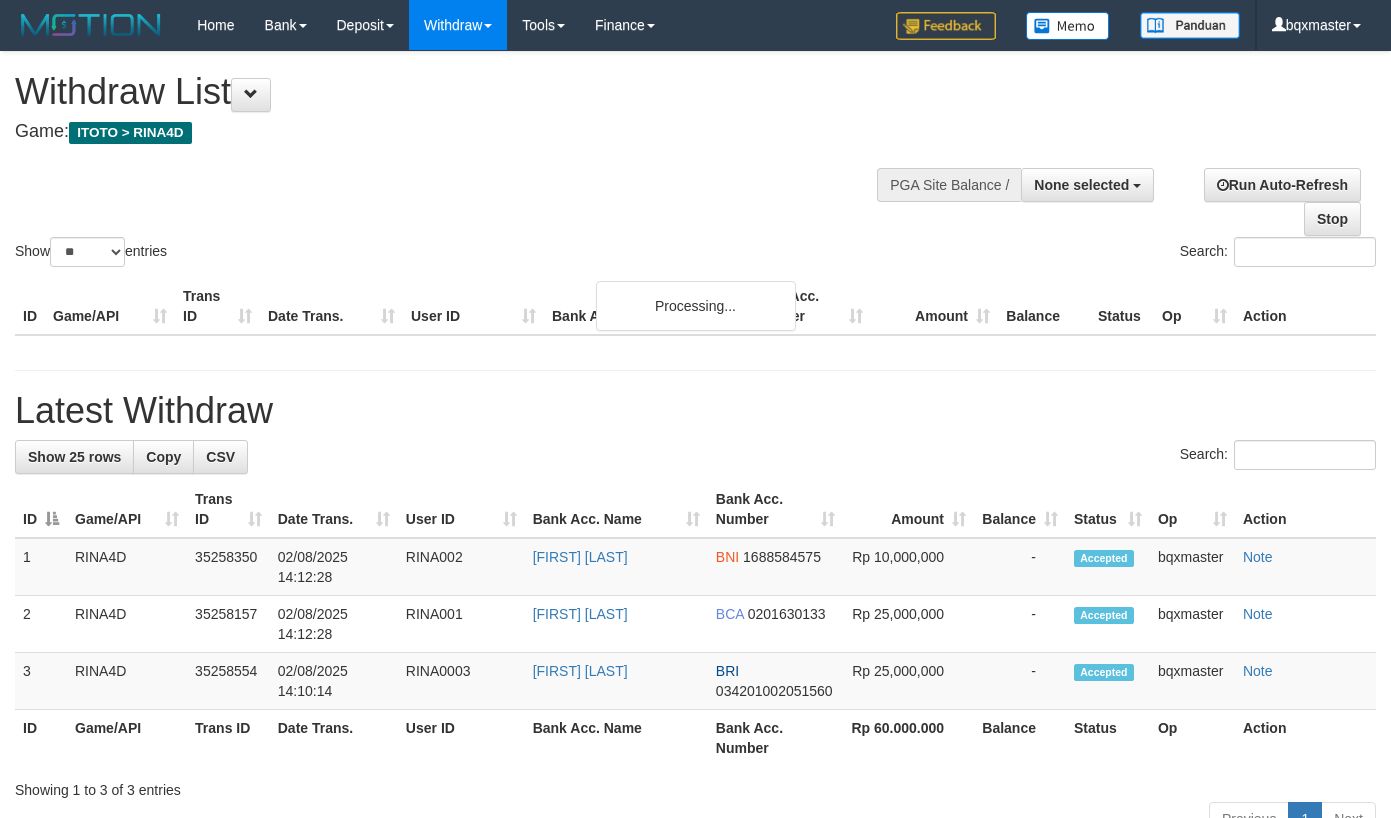 select 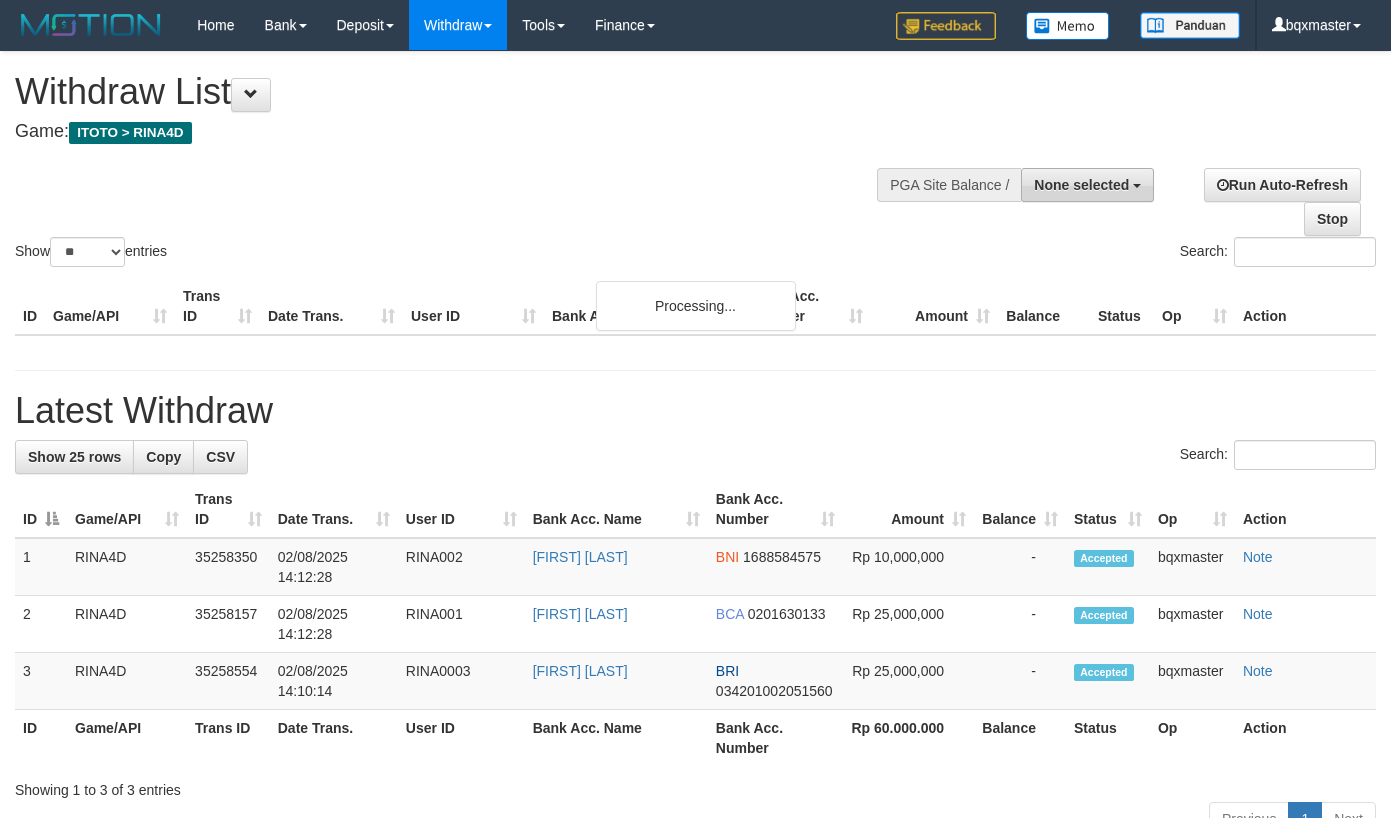 scroll, scrollTop: 0, scrollLeft: 0, axis: both 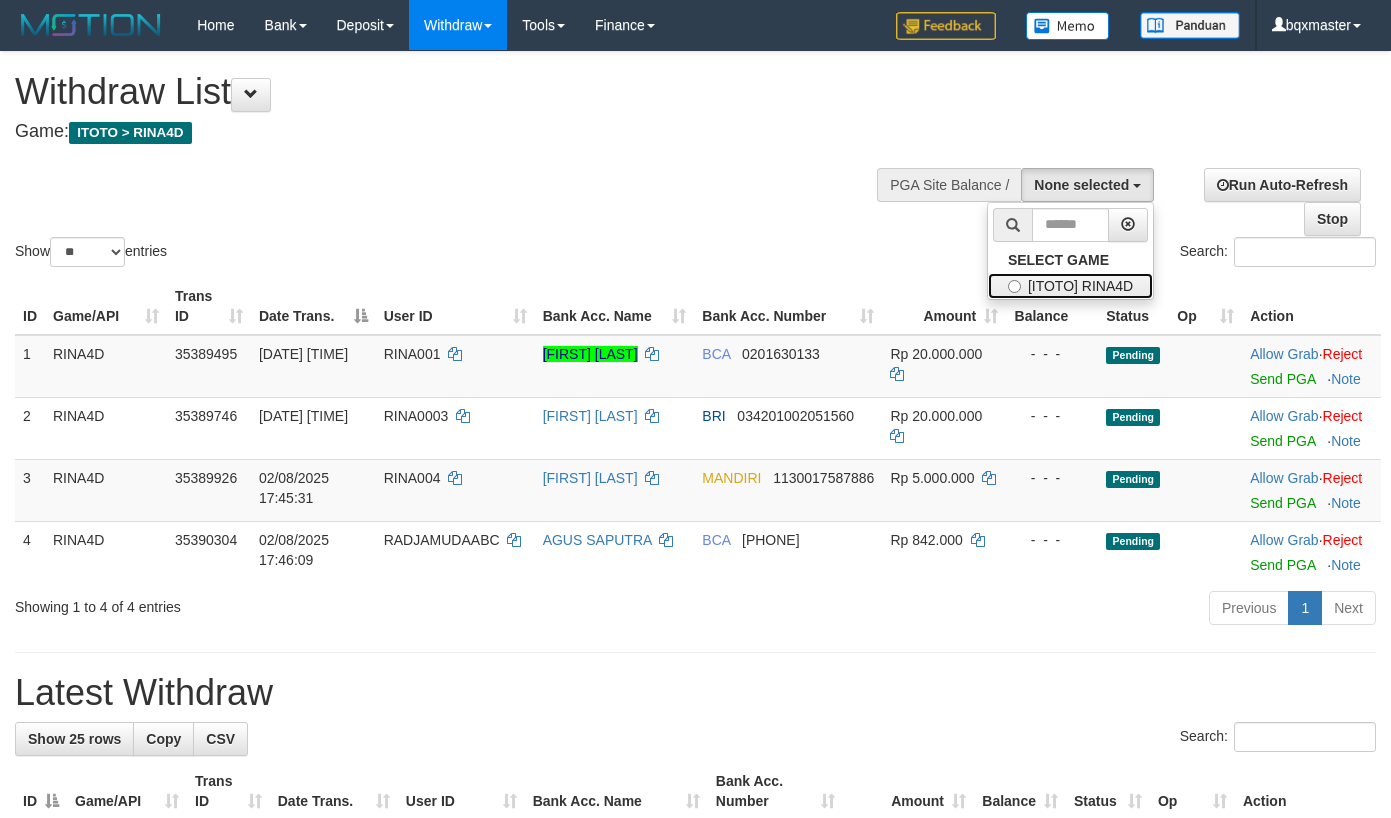 click on "[ITOTO] RINA4D" at bounding box center (1070, 286) 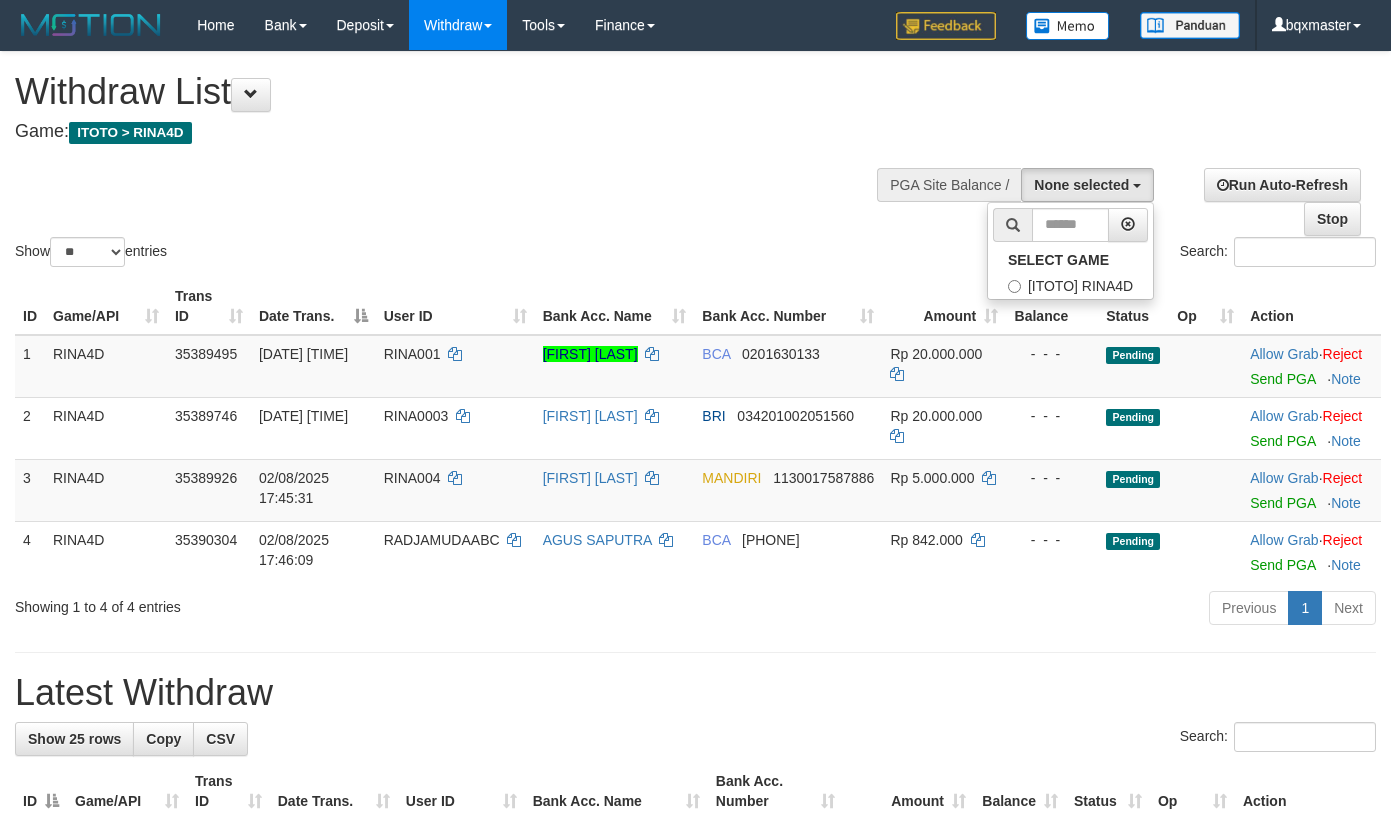 select on "****" 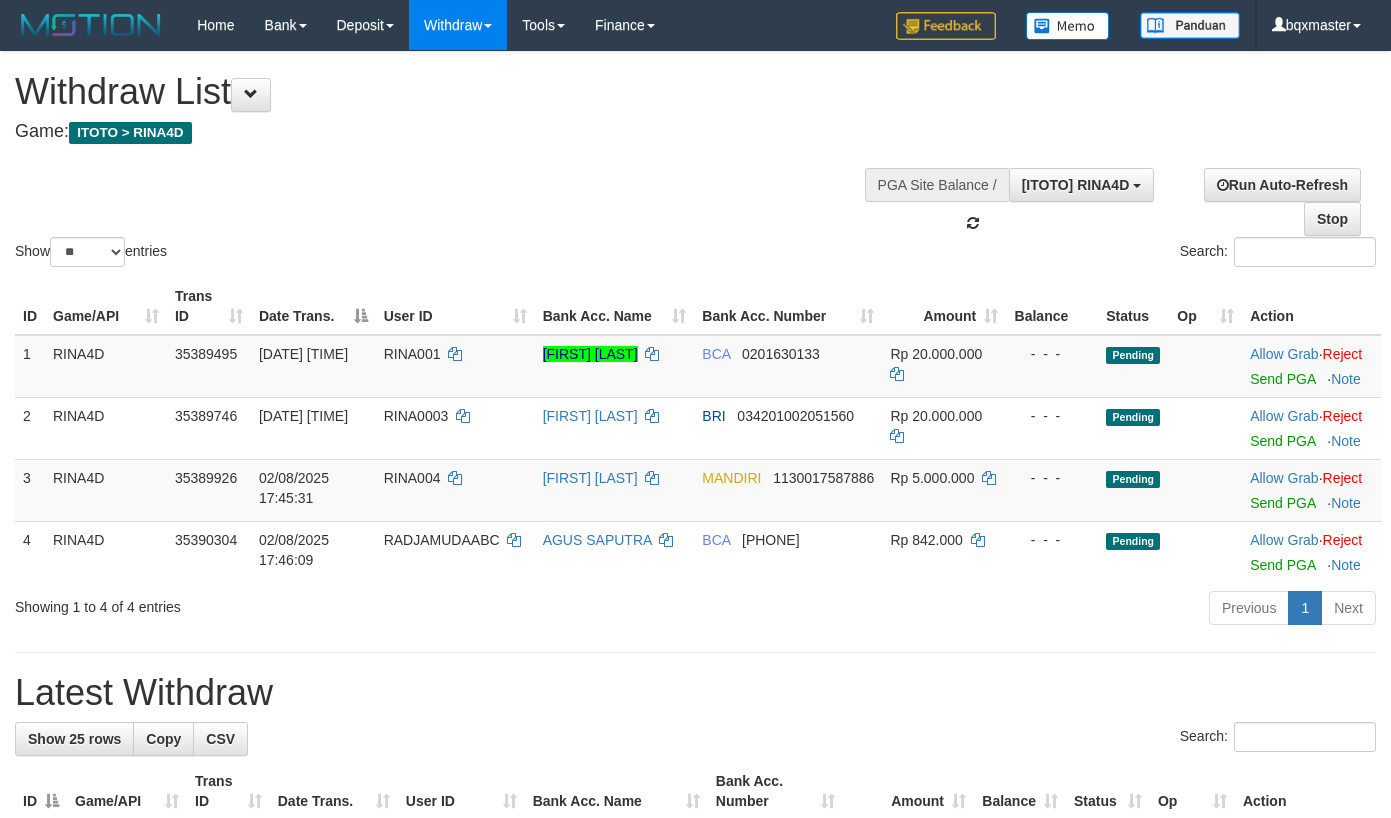 scroll, scrollTop: 18, scrollLeft: 0, axis: vertical 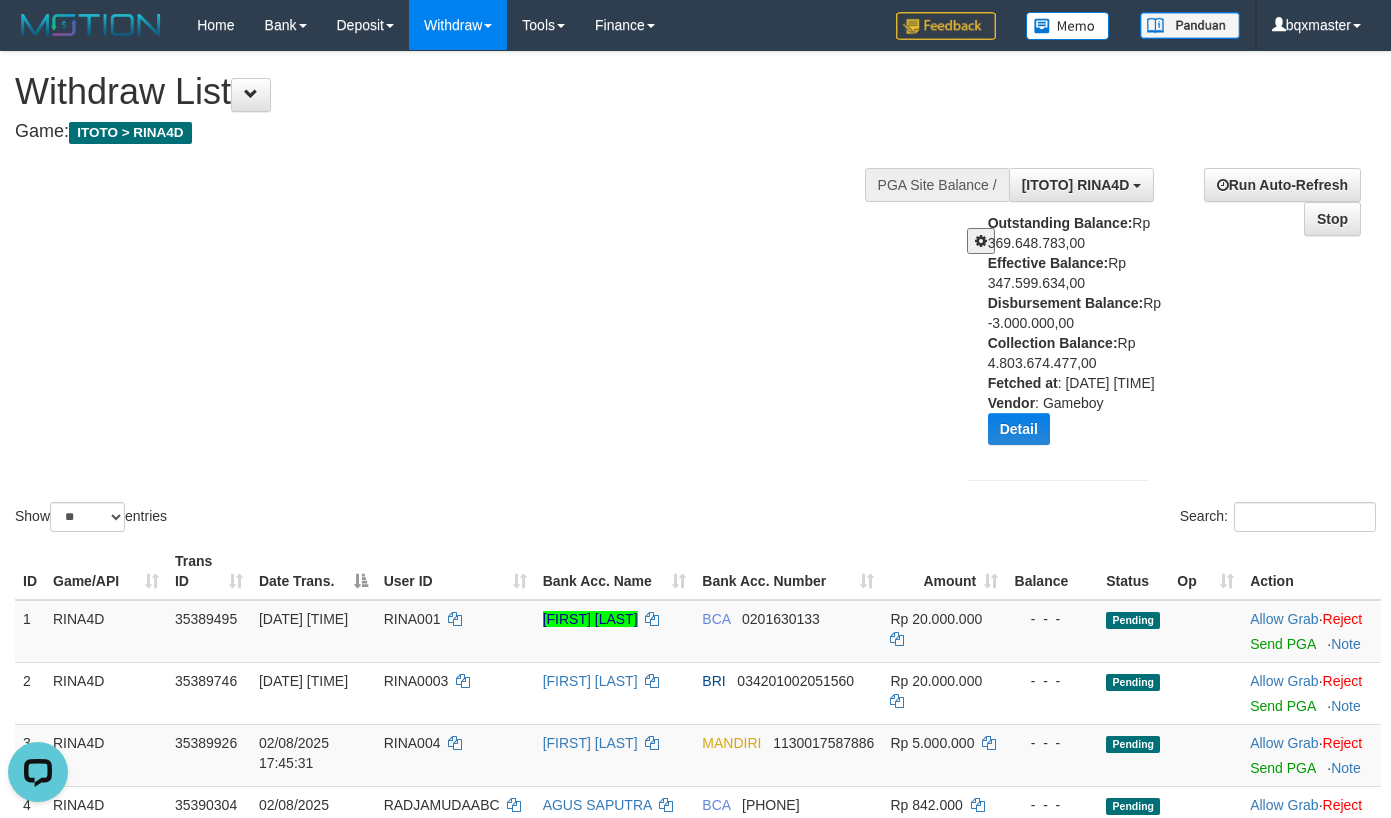 click at bounding box center [981, 241] 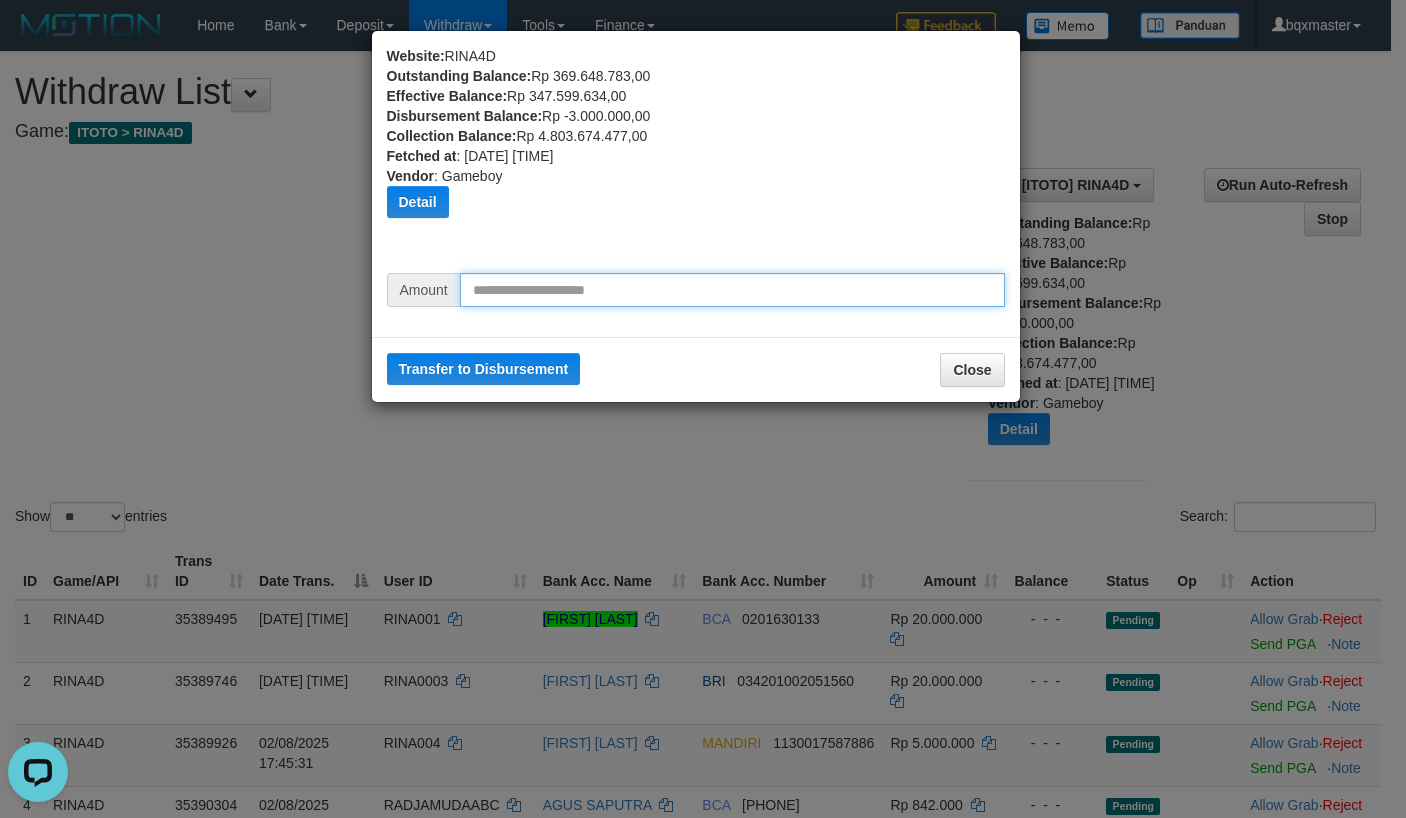 click at bounding box center [732, 290] 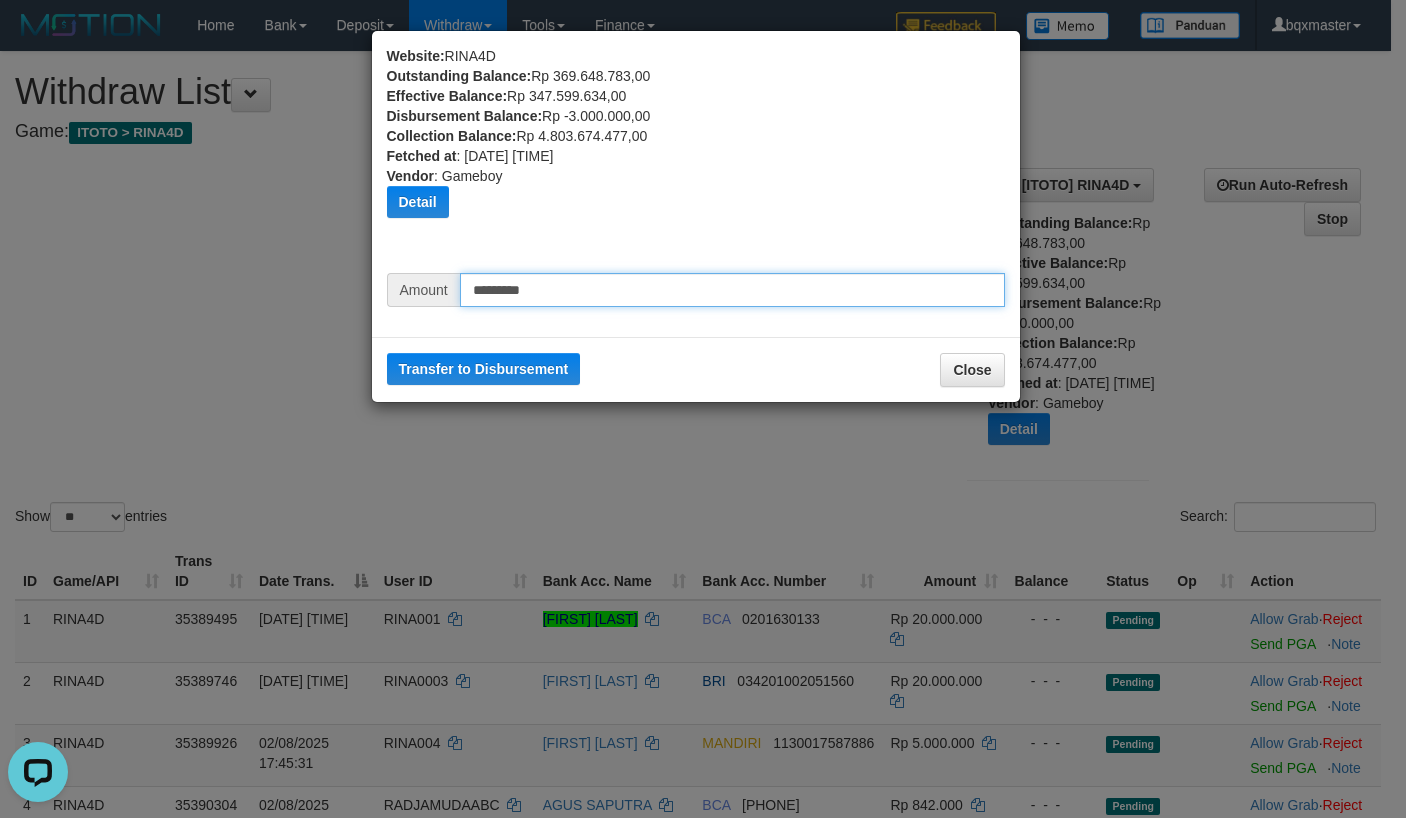 type on "*********" 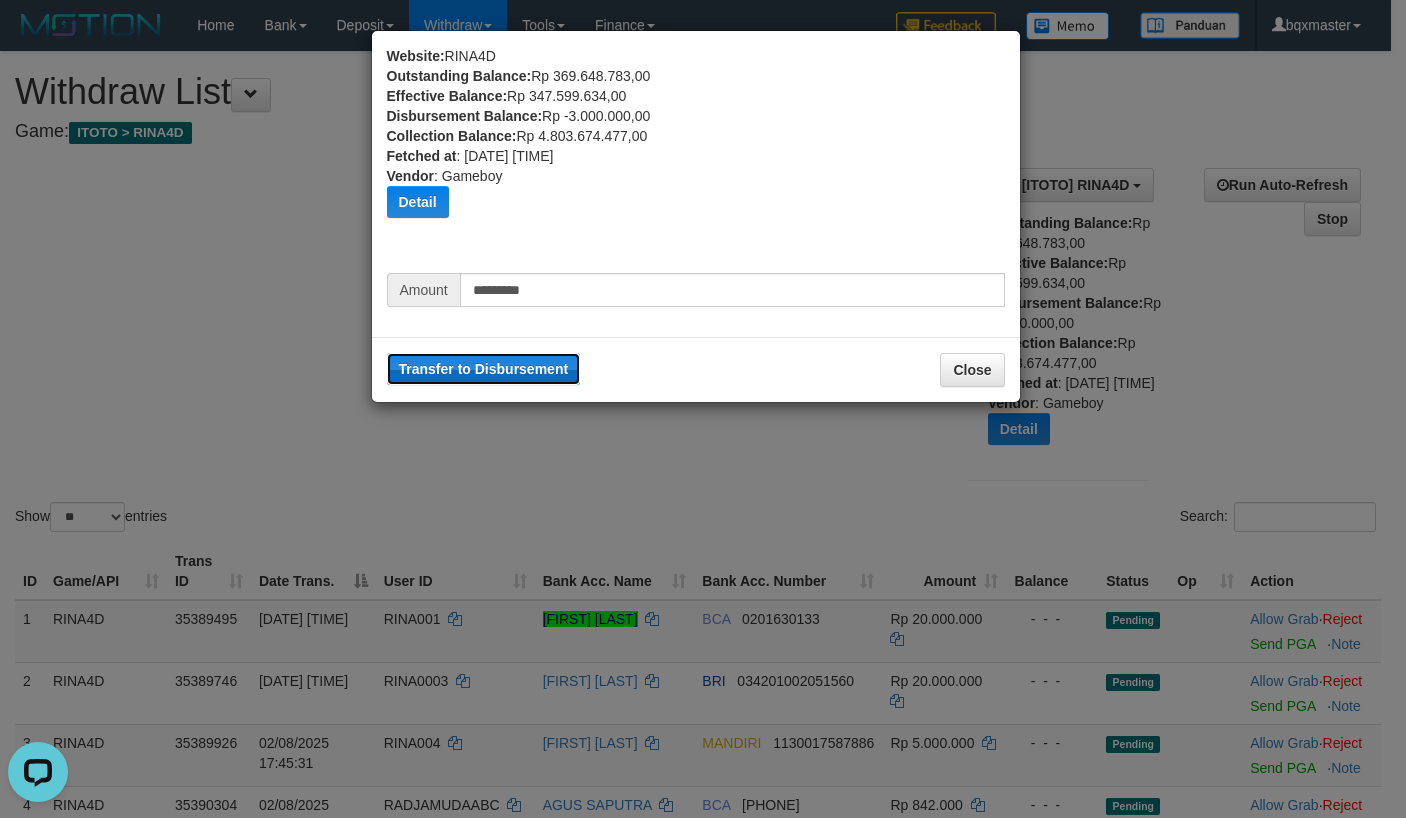 click on "Transfer to Disbursement" at bounding box center [484, 369] 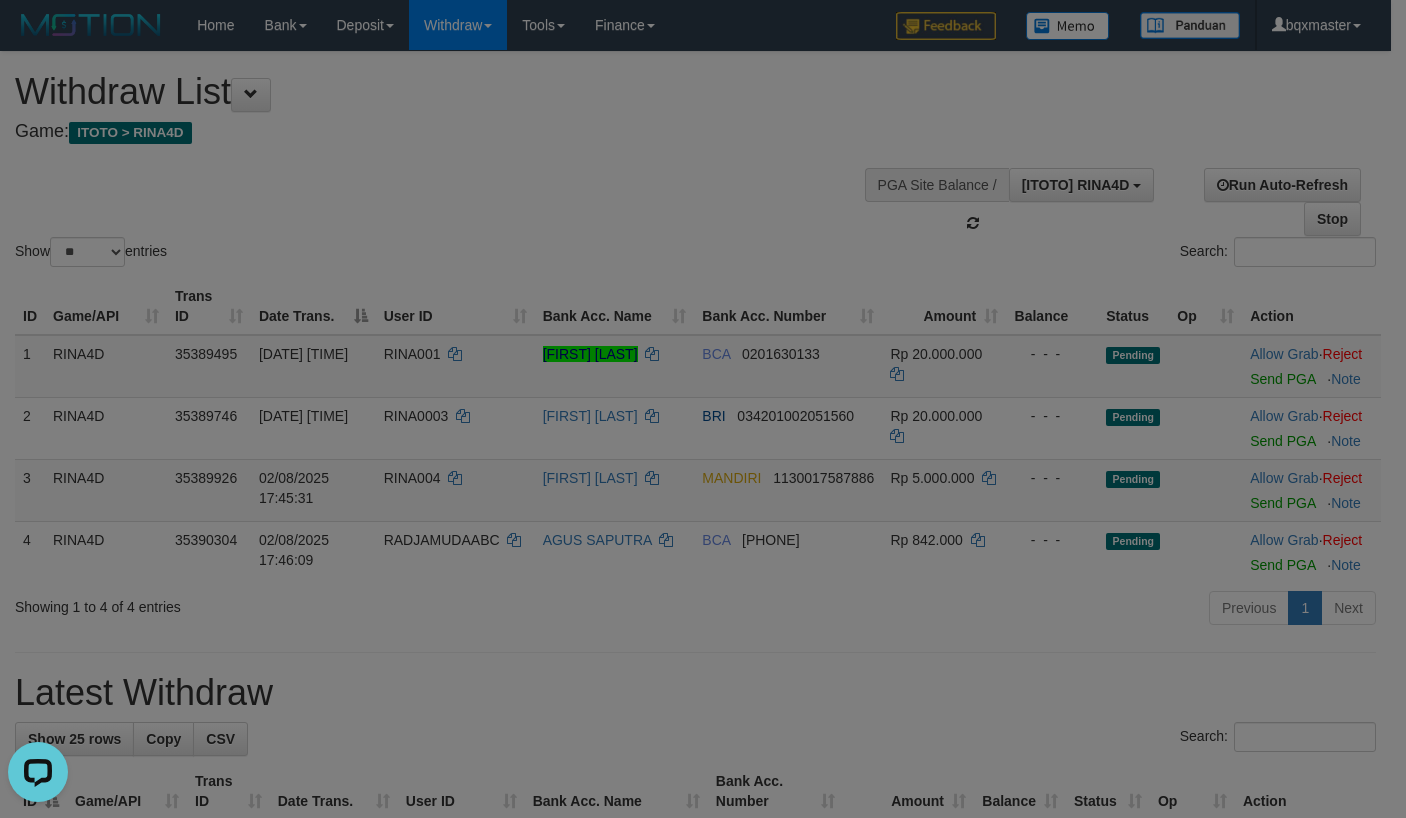 type 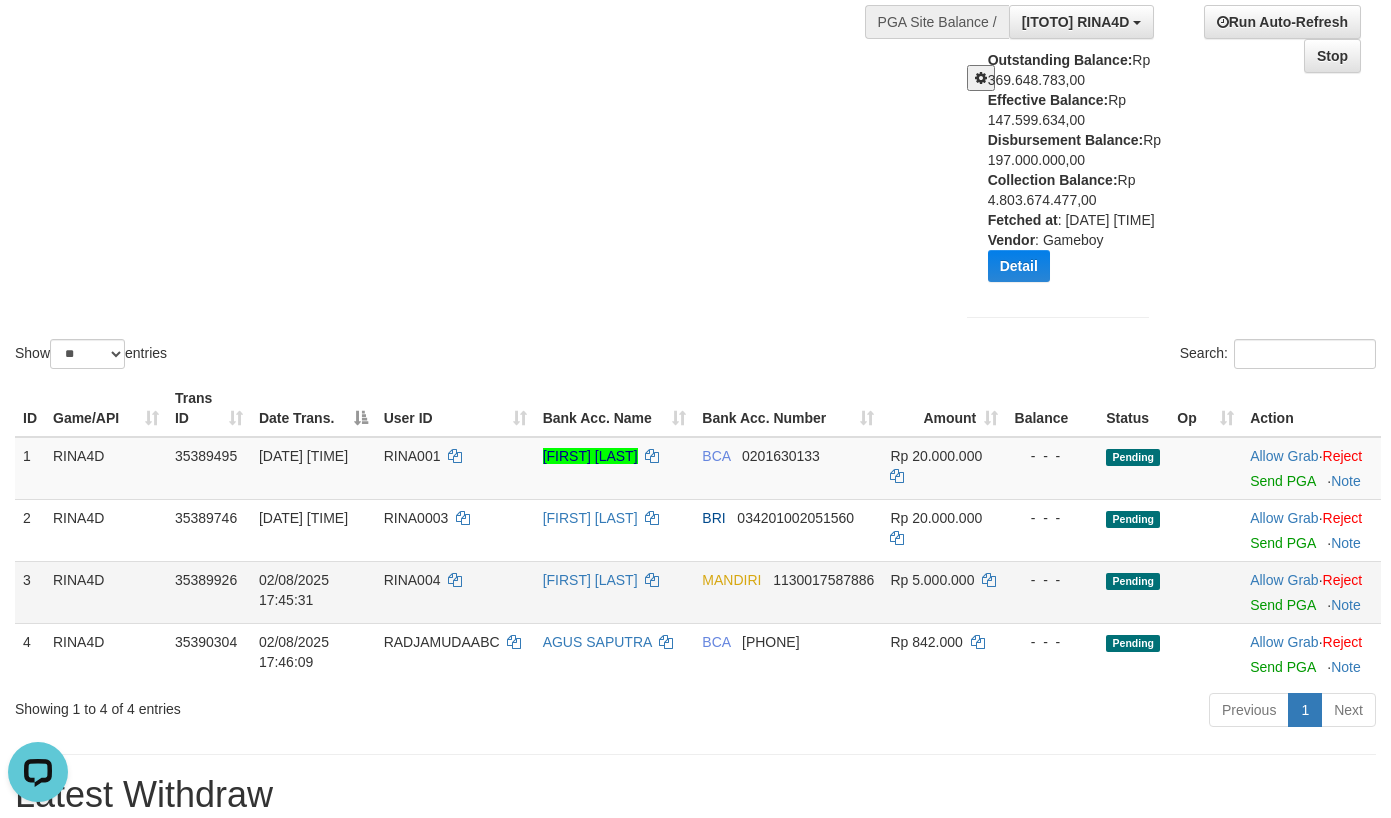 scroll, scrollTop: 400, scrollLeft: 0, axis: vertical 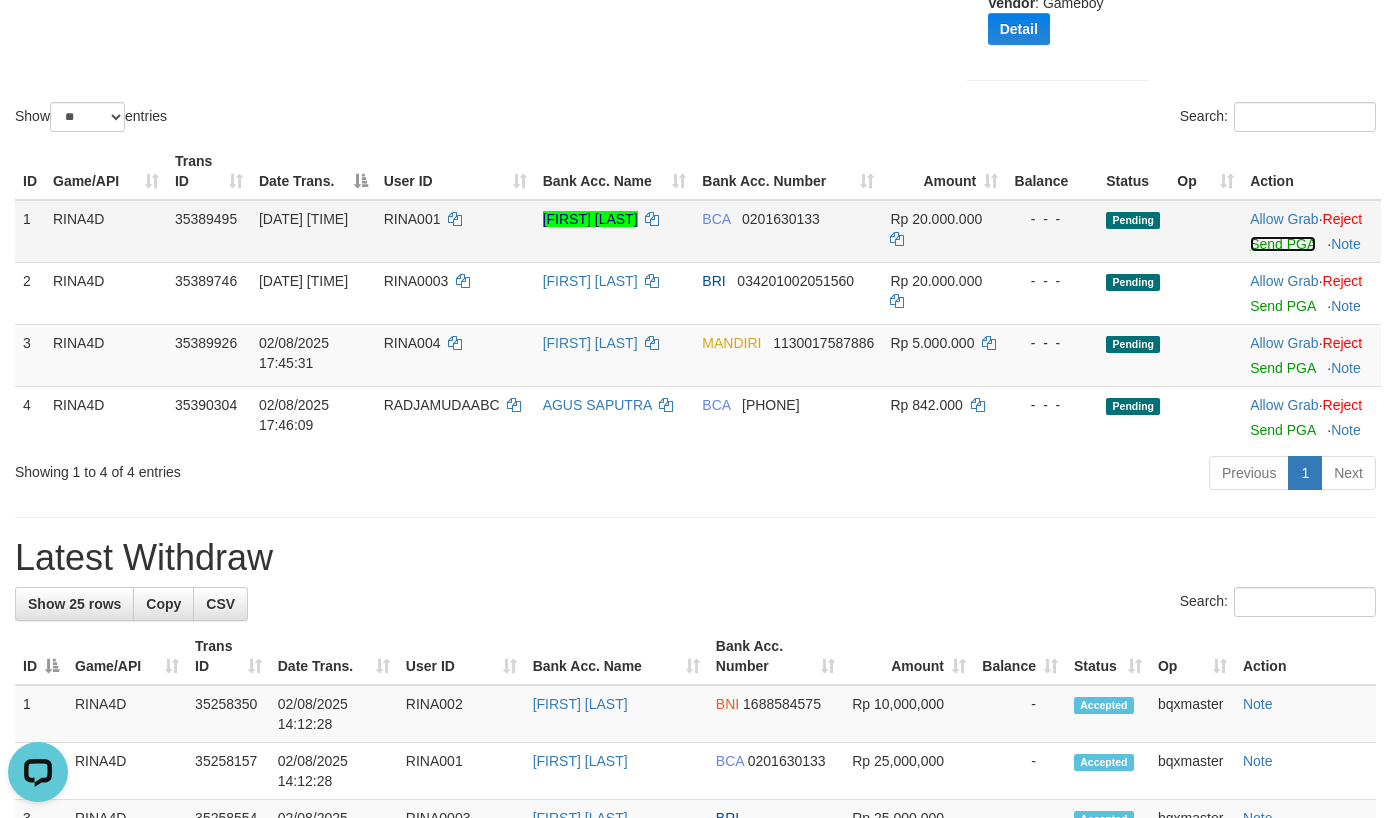 click on "Send PGA" at bounding box center [1282, 244] 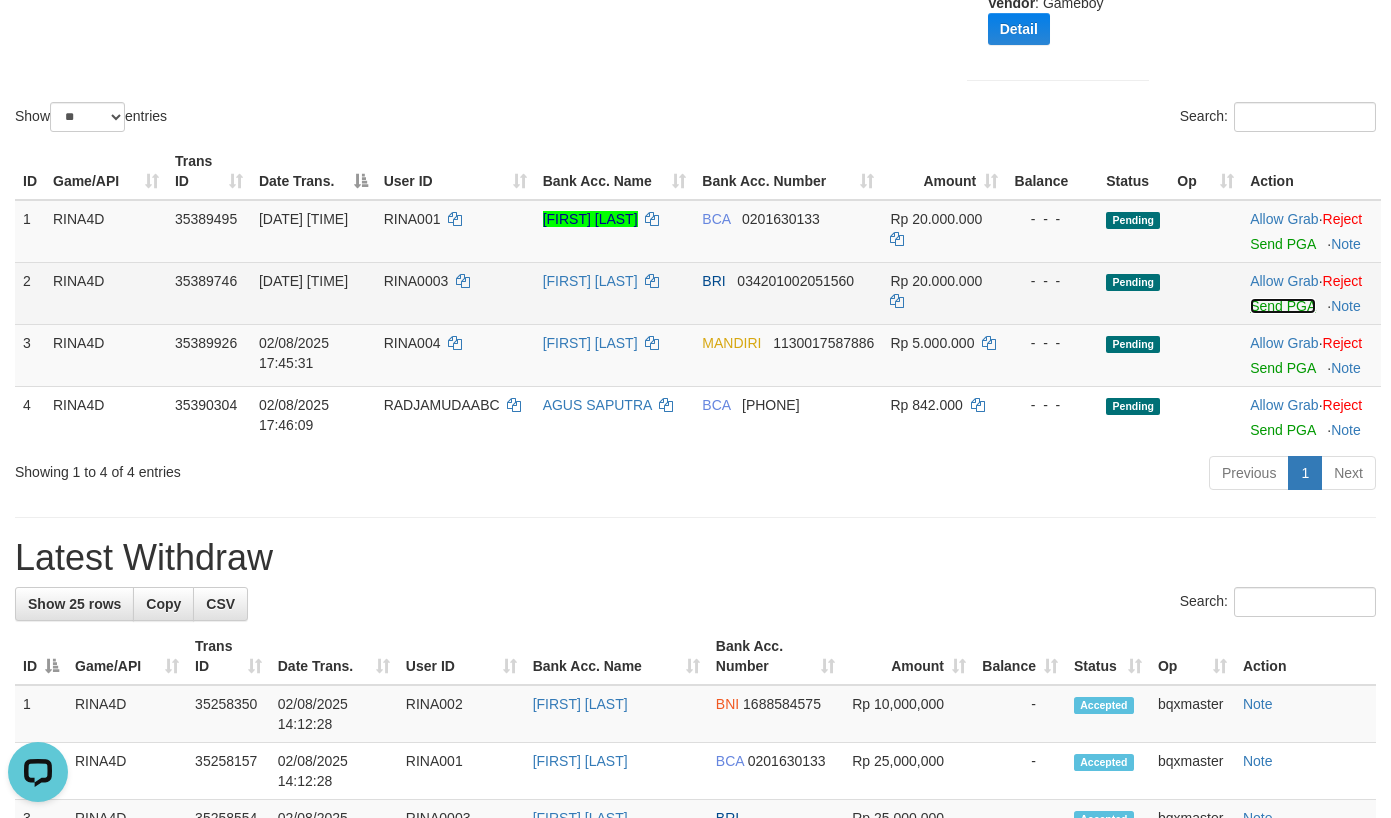 click on "Send PGA" at bounding box center (1282, 306) 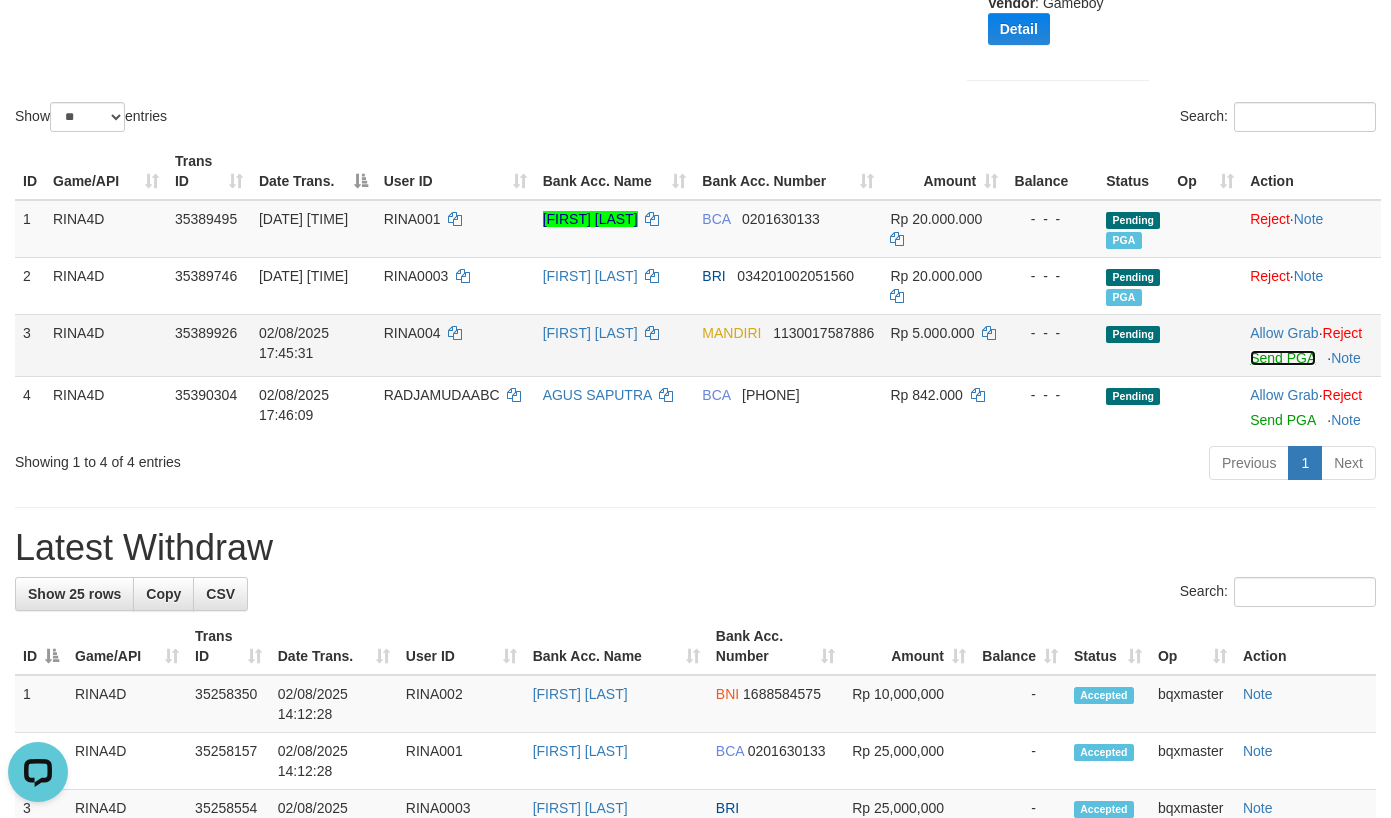 click on "Send PGA" at bounding box center [1282, 358] 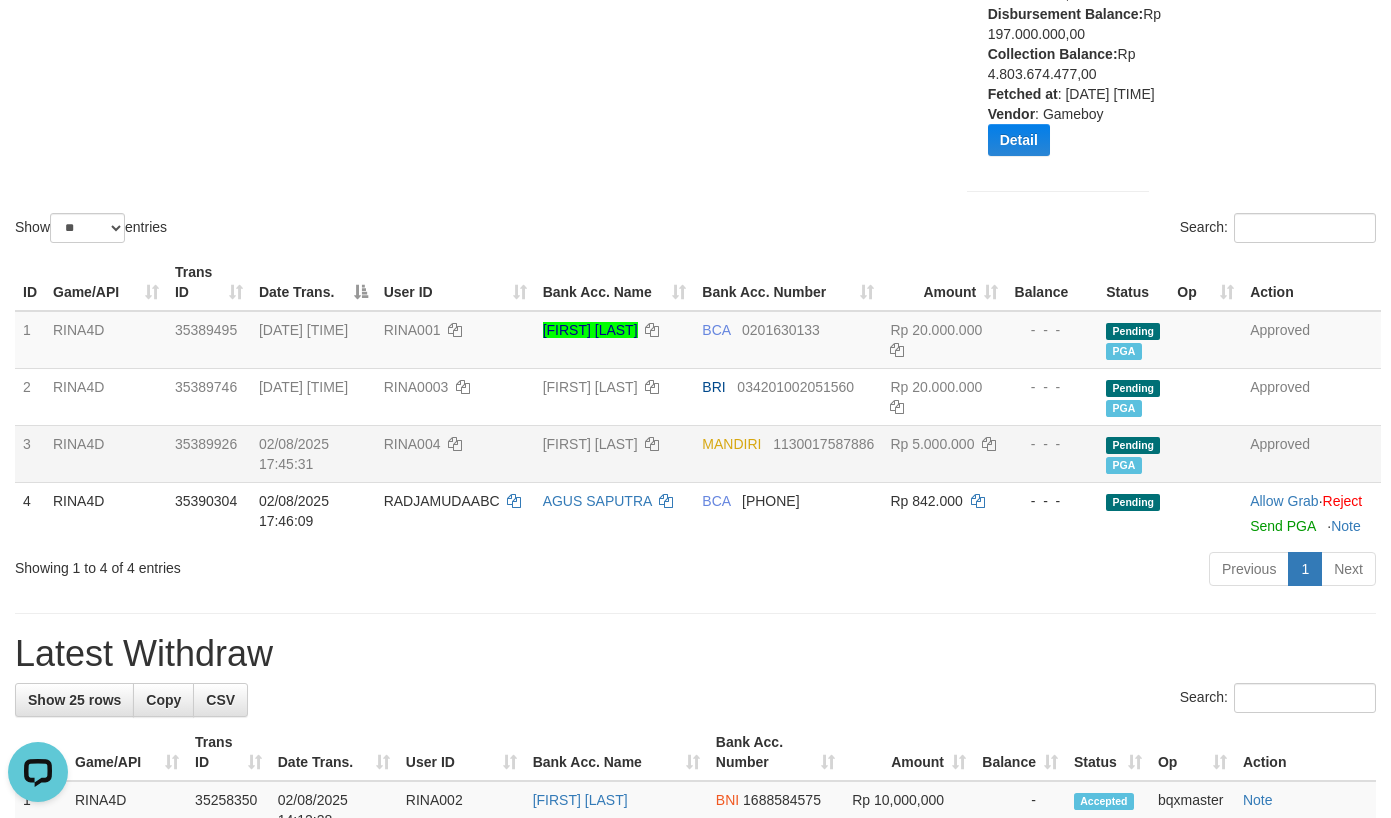 scroll, scrollTop: 0, scrollLeft: 0, axis: both 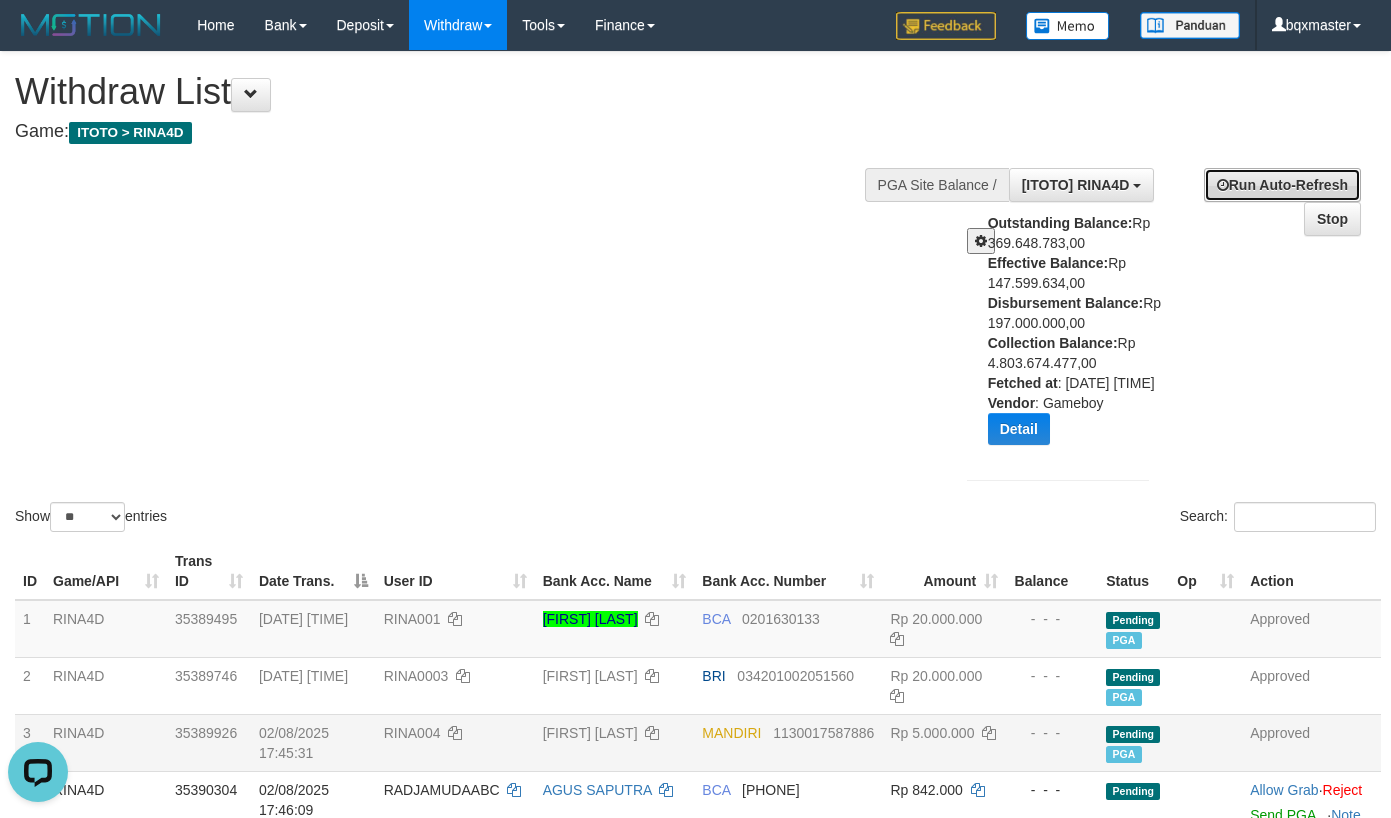 click on "Run Auto-Refresh" at bounding box center [1282, 185] 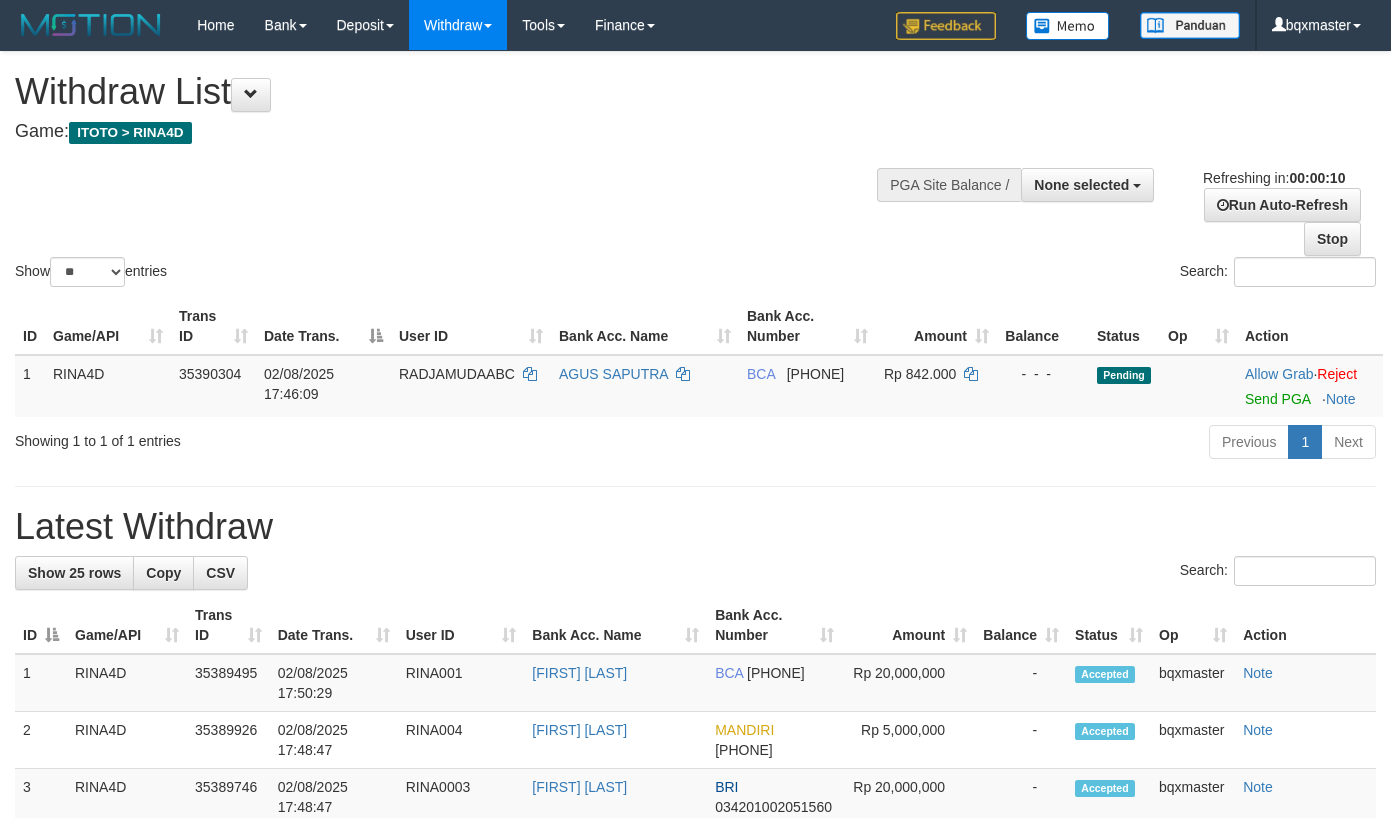 select 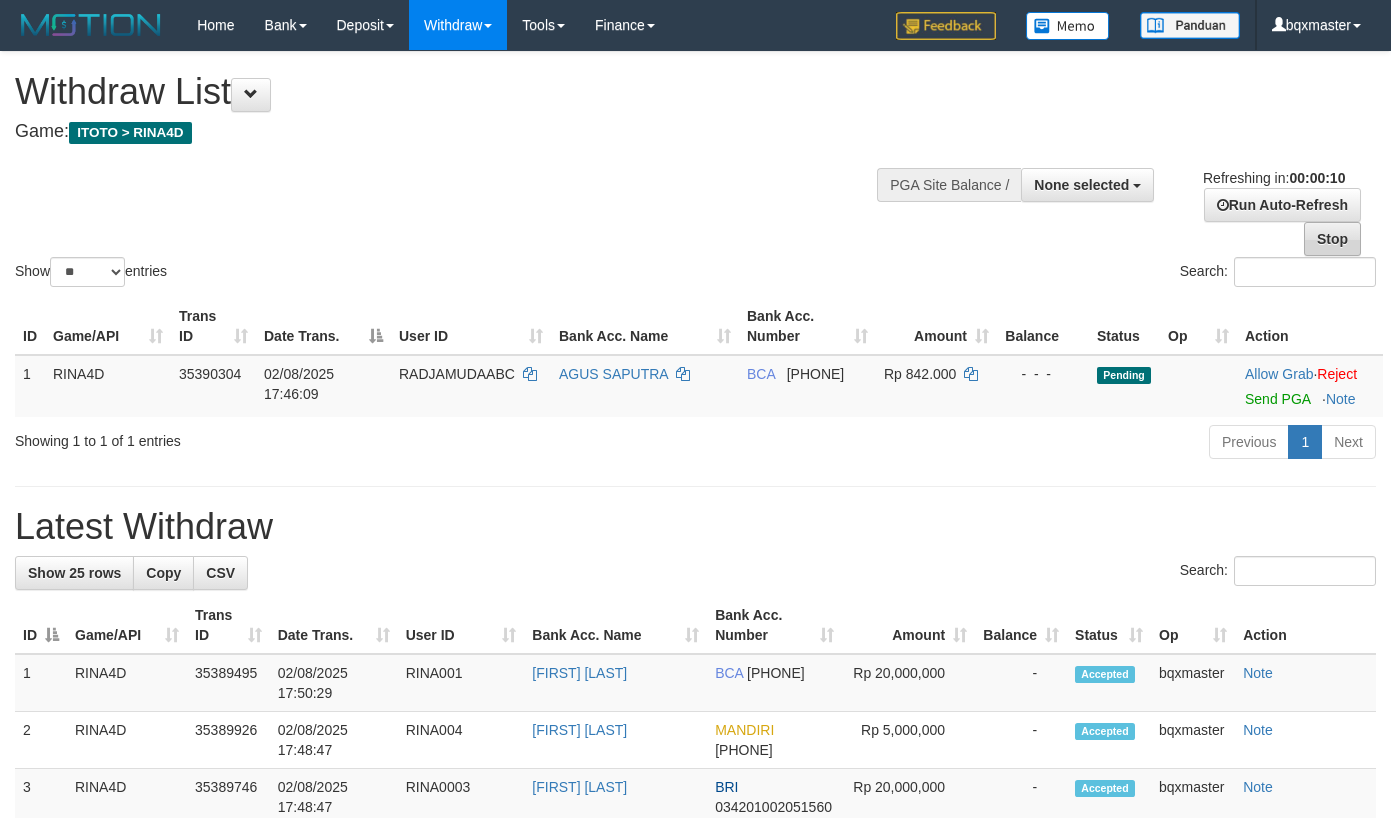 scroll, scrollTop: 0, scrollLeft: 0, axis: both 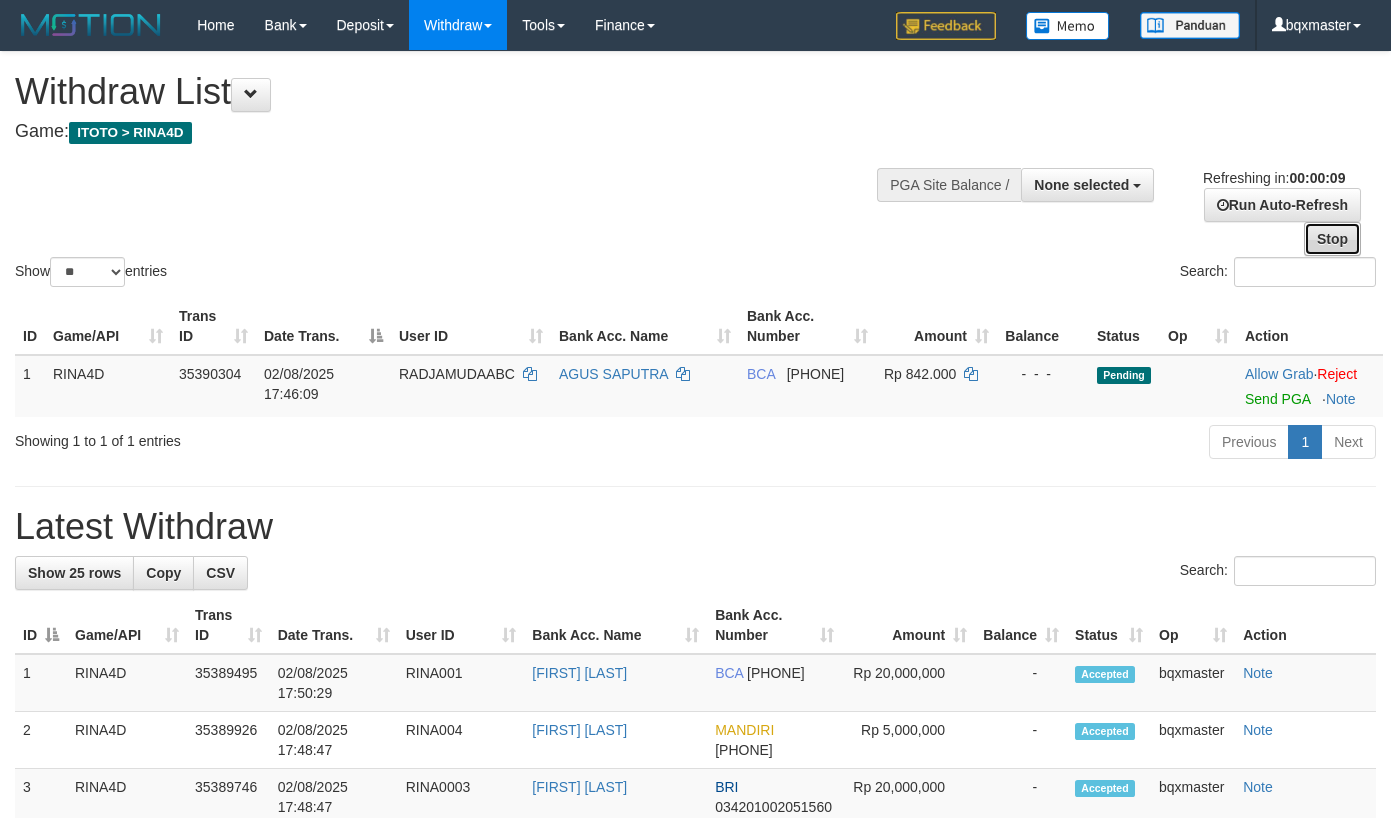 click on "Stop" at bounding box center (1332, 239) 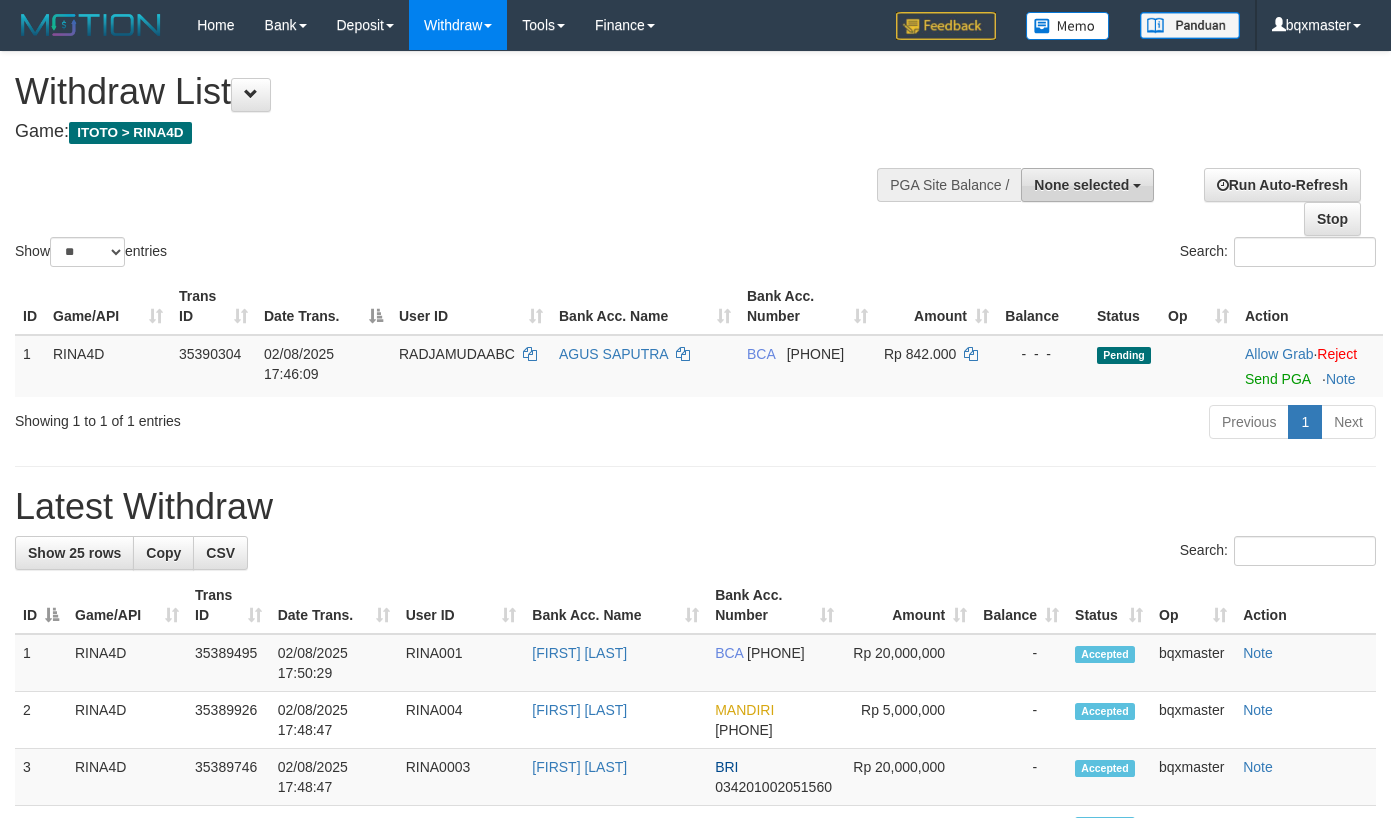 click on "None selected" at bounding box center [1087, 185] 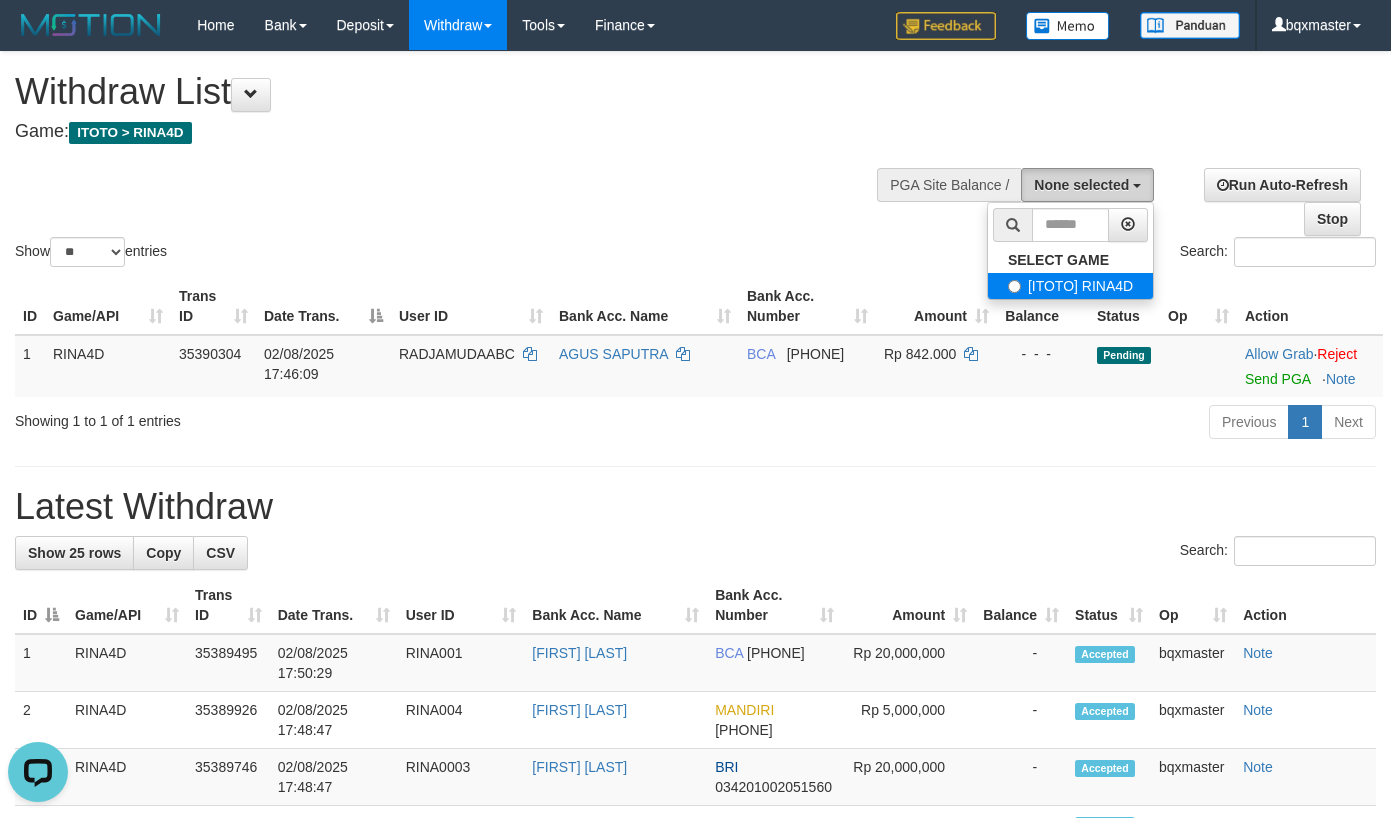 scroll, scrollTop: 0, scrollLeft: 0, axis: both 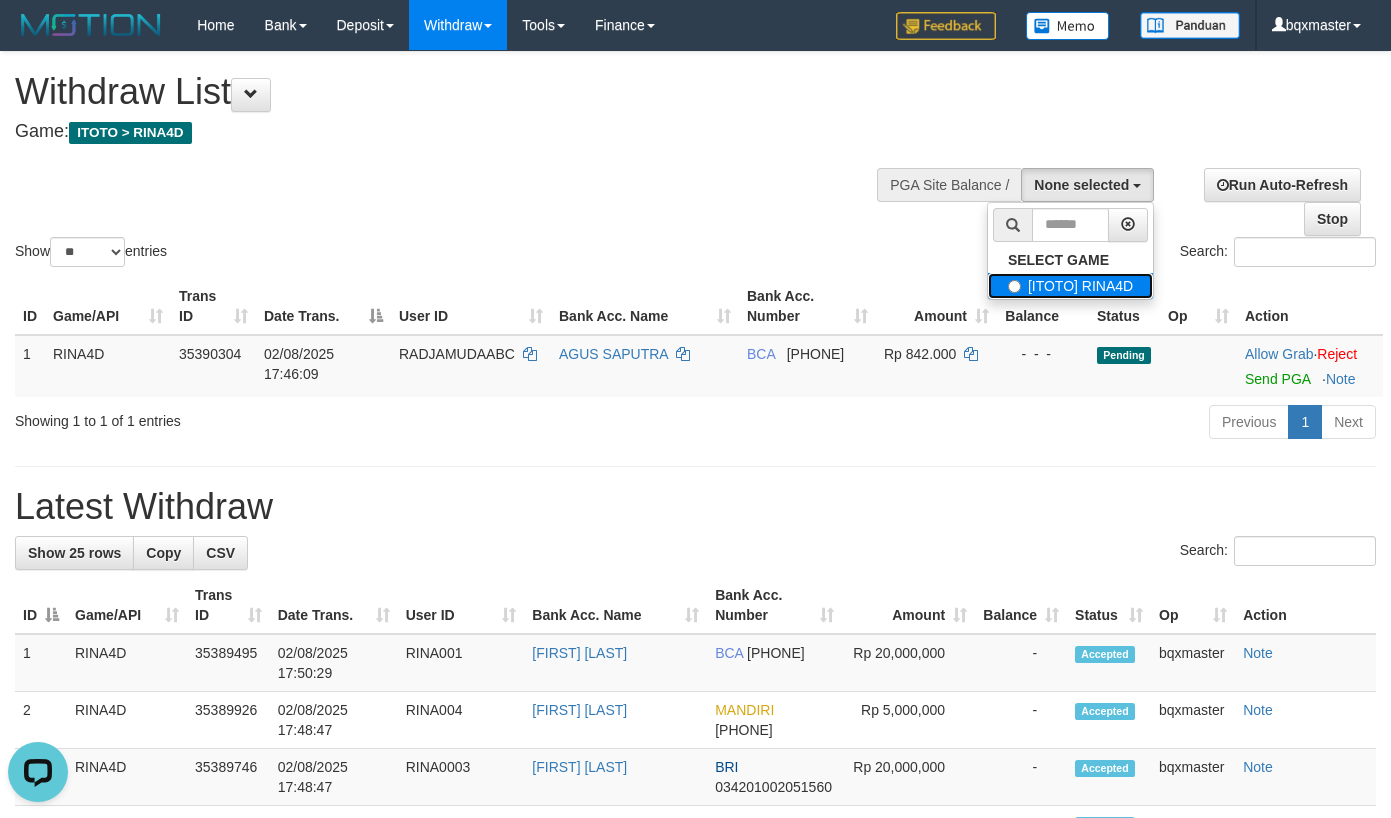click on "[ITOTO] RINA4D" at bounding box center (1070, 286) 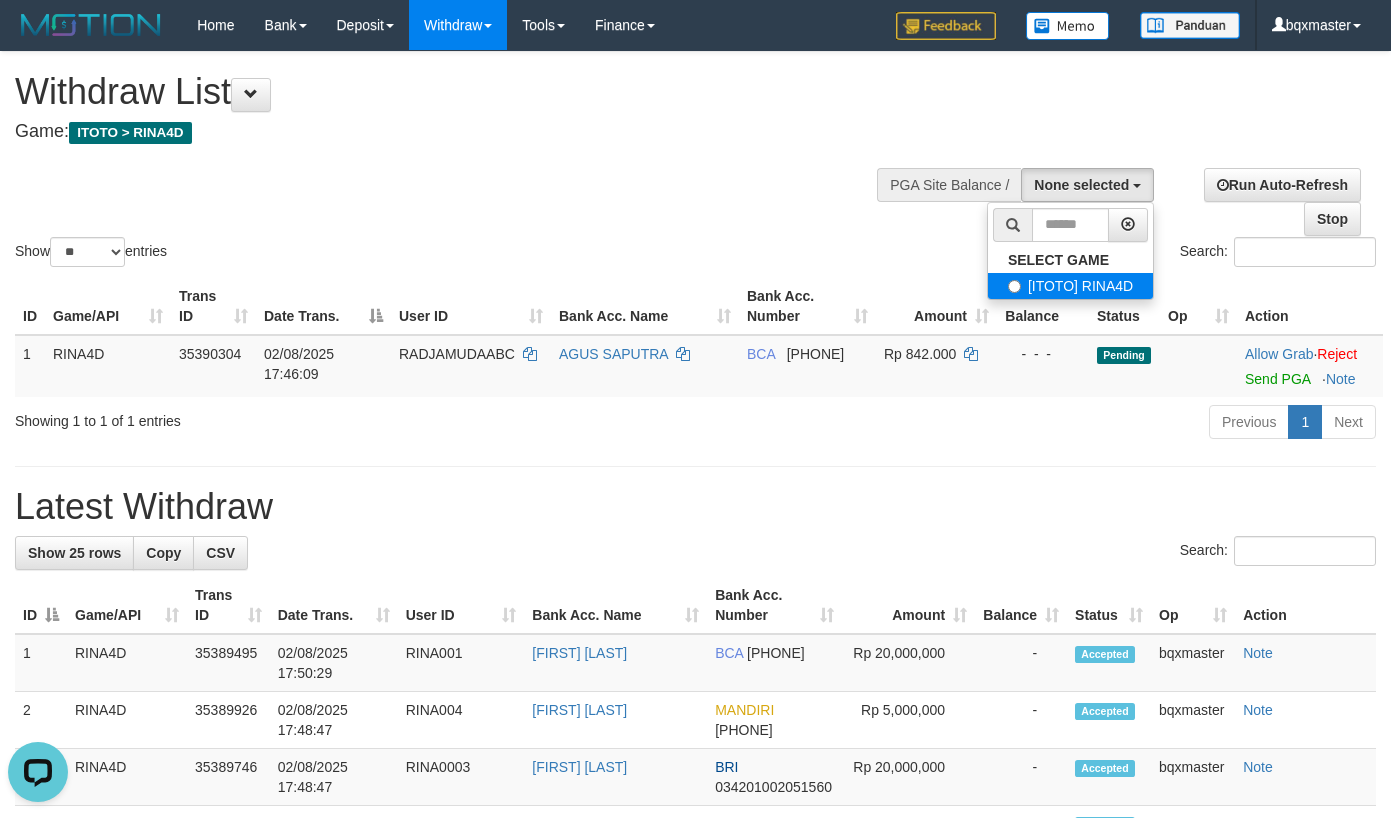 select on "****" 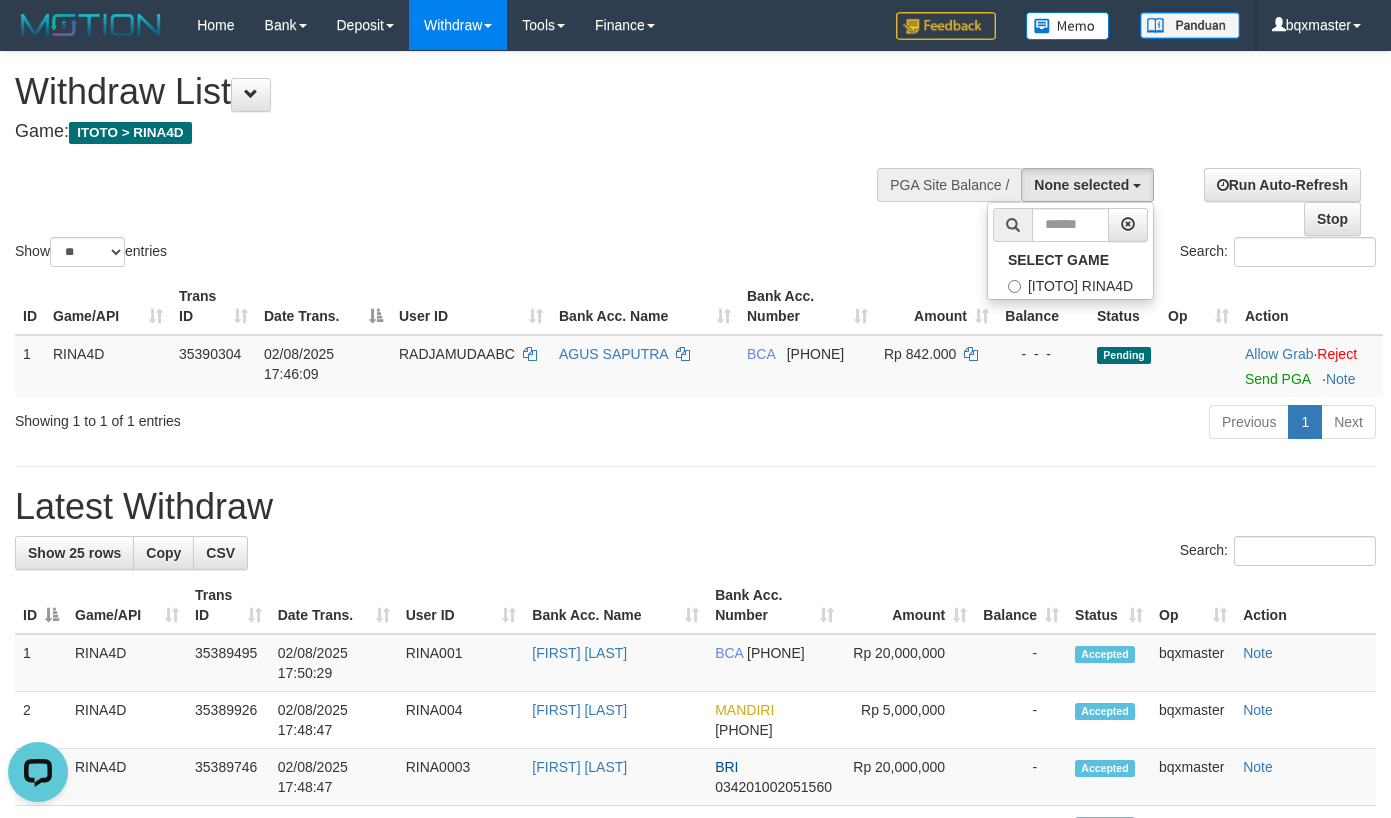 scroll, scrollTop: 18, scrollLeft: 0, axis: vertical 